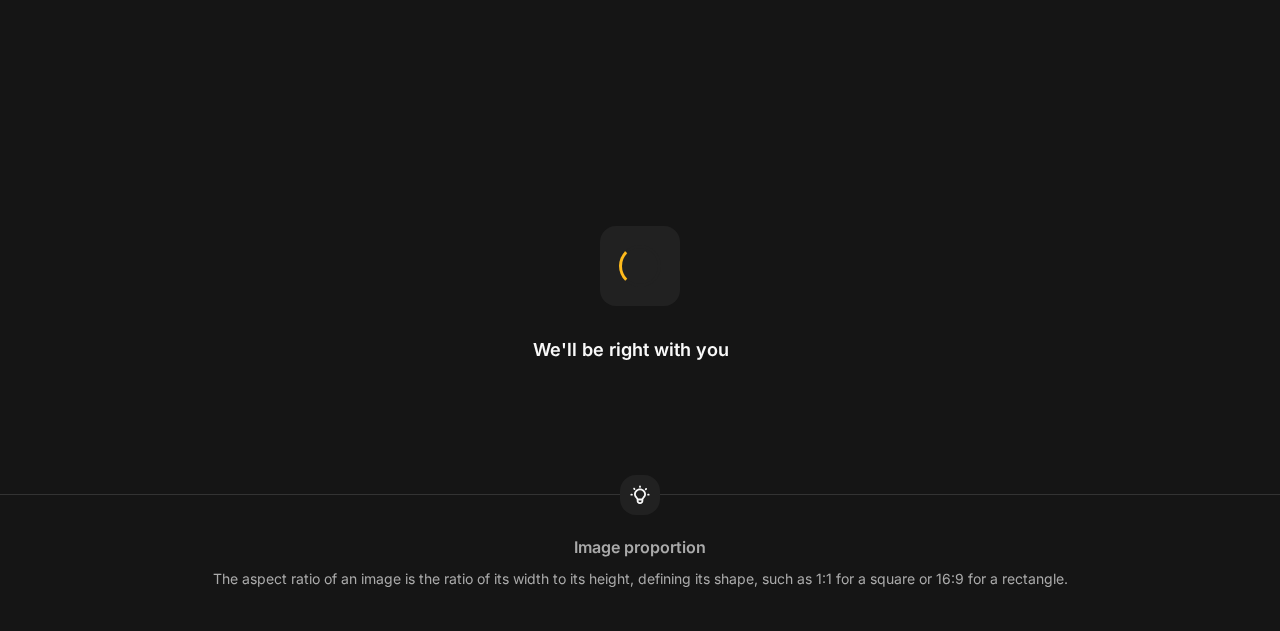 scroll, scrollTop: 0, scrollLeft: 0, axis: both 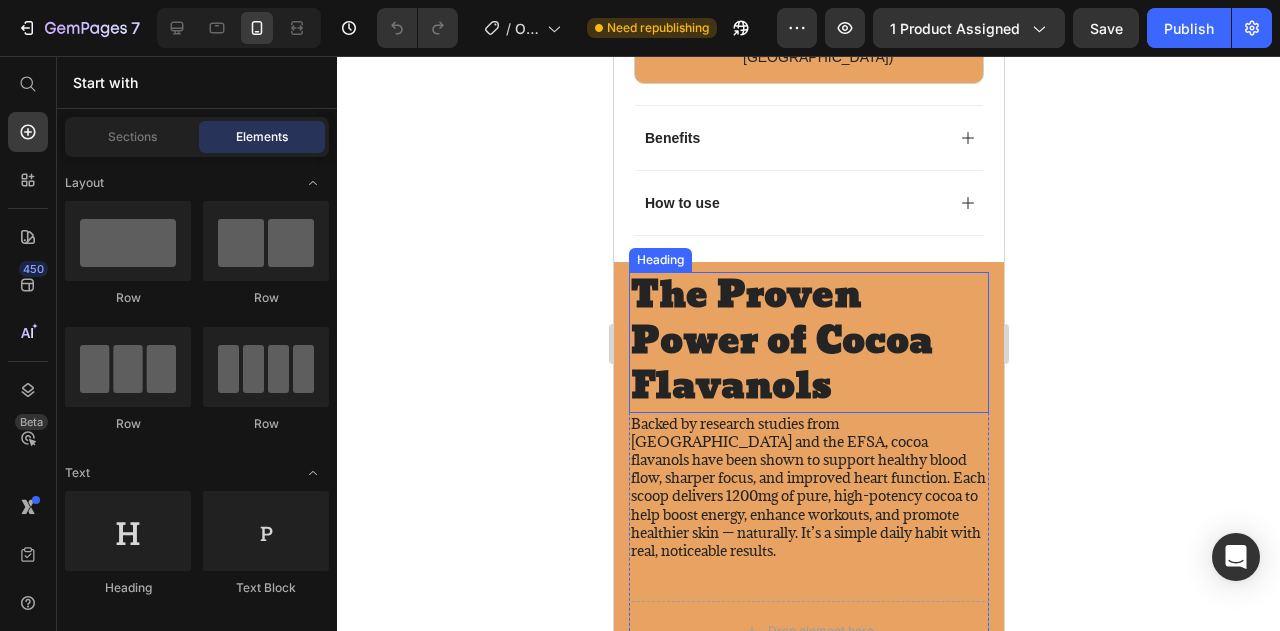 click on "The Proven Power of Cocoa Flavanols" at bounding box center (781, 341) 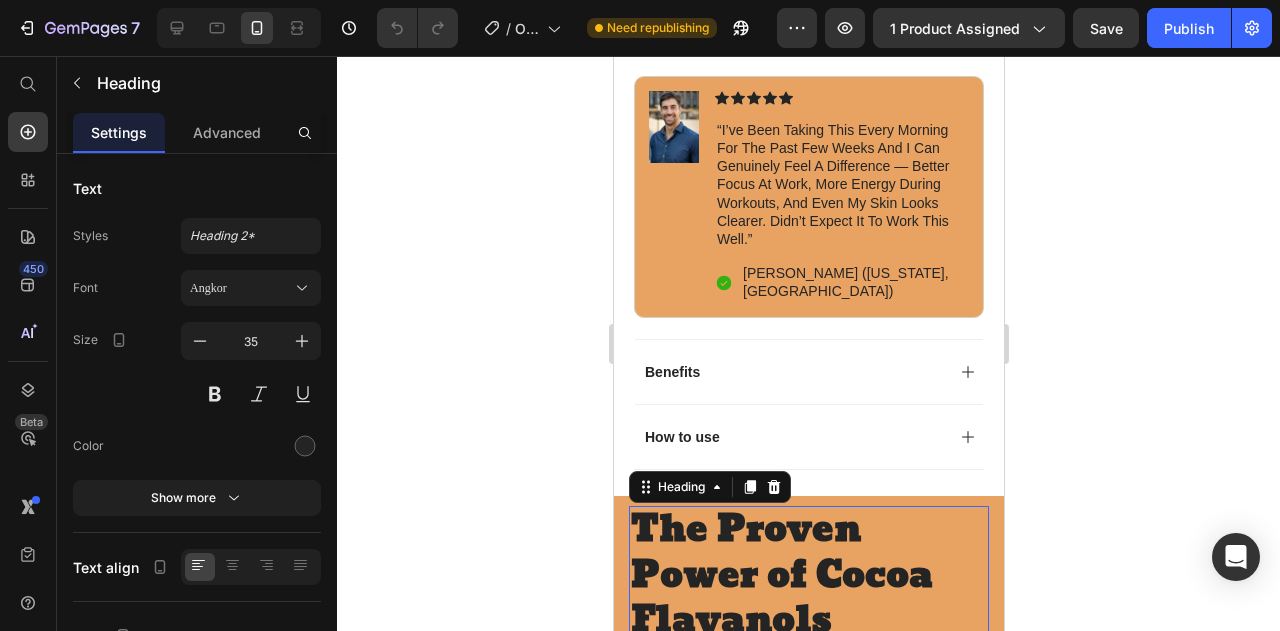 scroll, scrollTop: 1458, scrollLeft: 0, axis: vertical 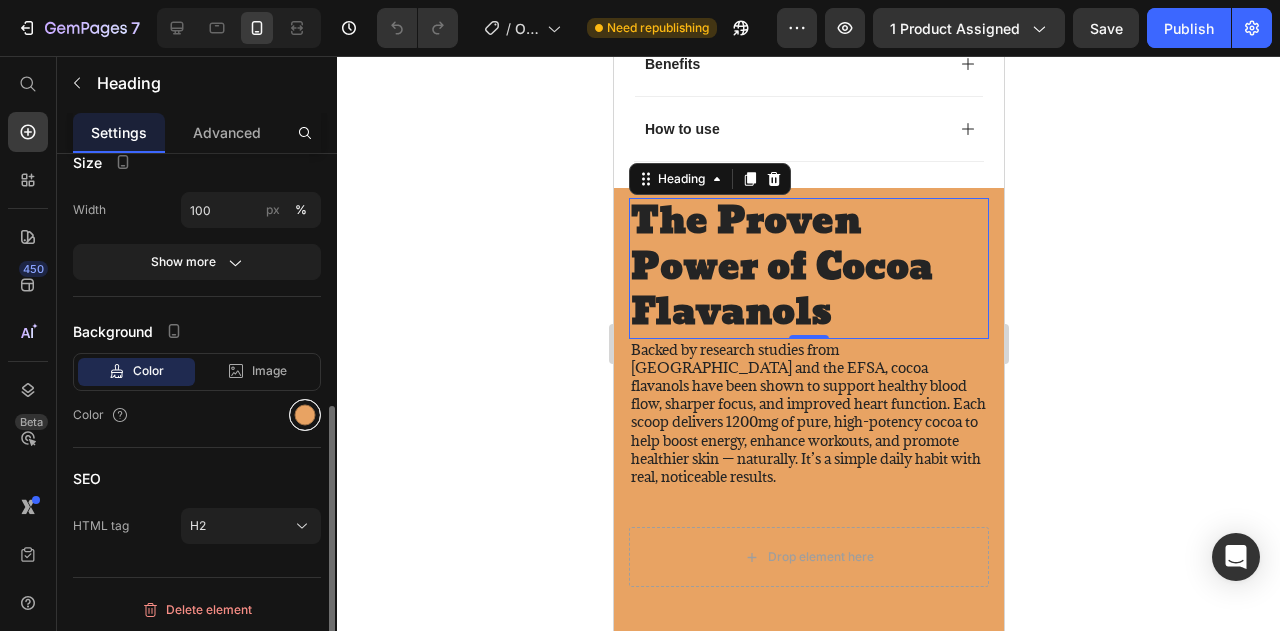 click at bounding box center [305, 415] 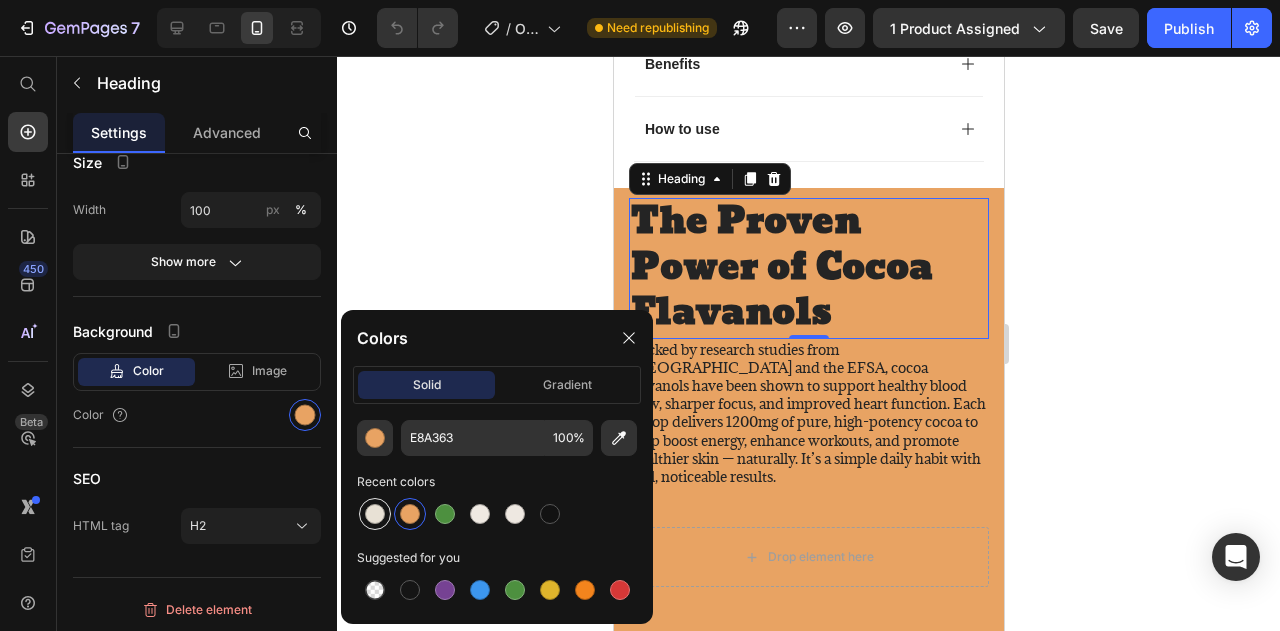 click at bounding box center (375, 514) 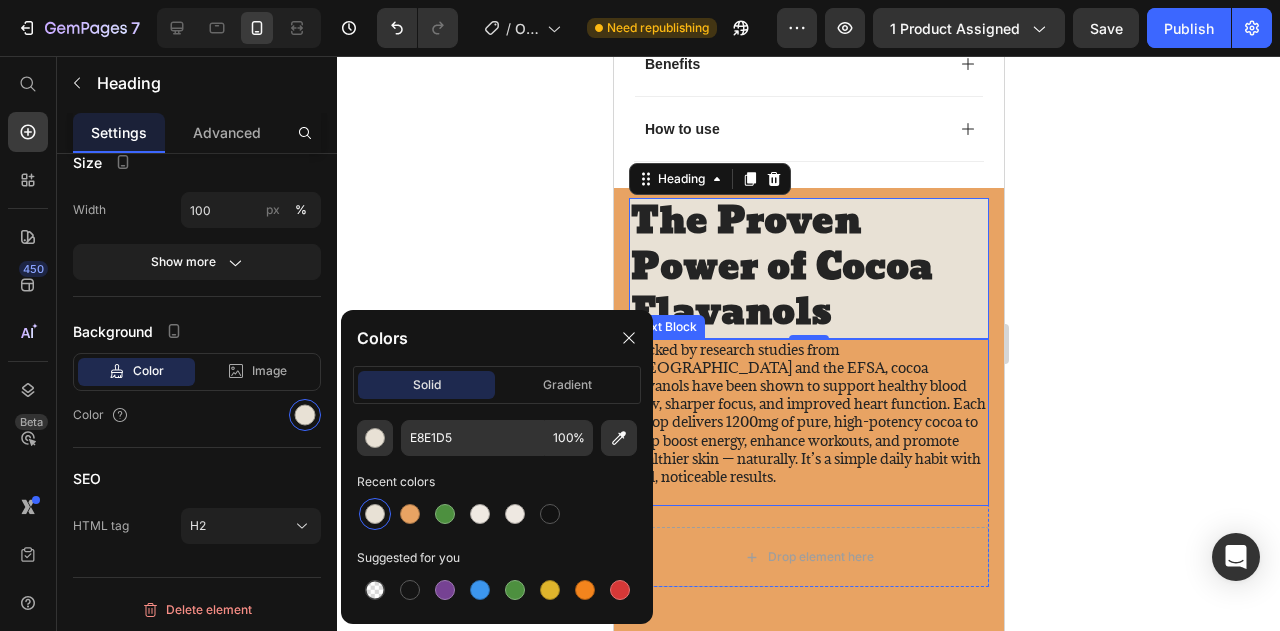 click on "Backed by research studies from [GEOGRAPHIC_DATA] and the EFSA, cocoa flavanols have been shown to support healthy blood flow, sharper focus, and improved heart function. Each scoop delivers 1200mg of pure, high-potency cocoa to help boost energy, enhance workouts, and promote healthier skin — naturally. It’s a simple daily habit with real, noticeable results." at bounding box center (808, 414) 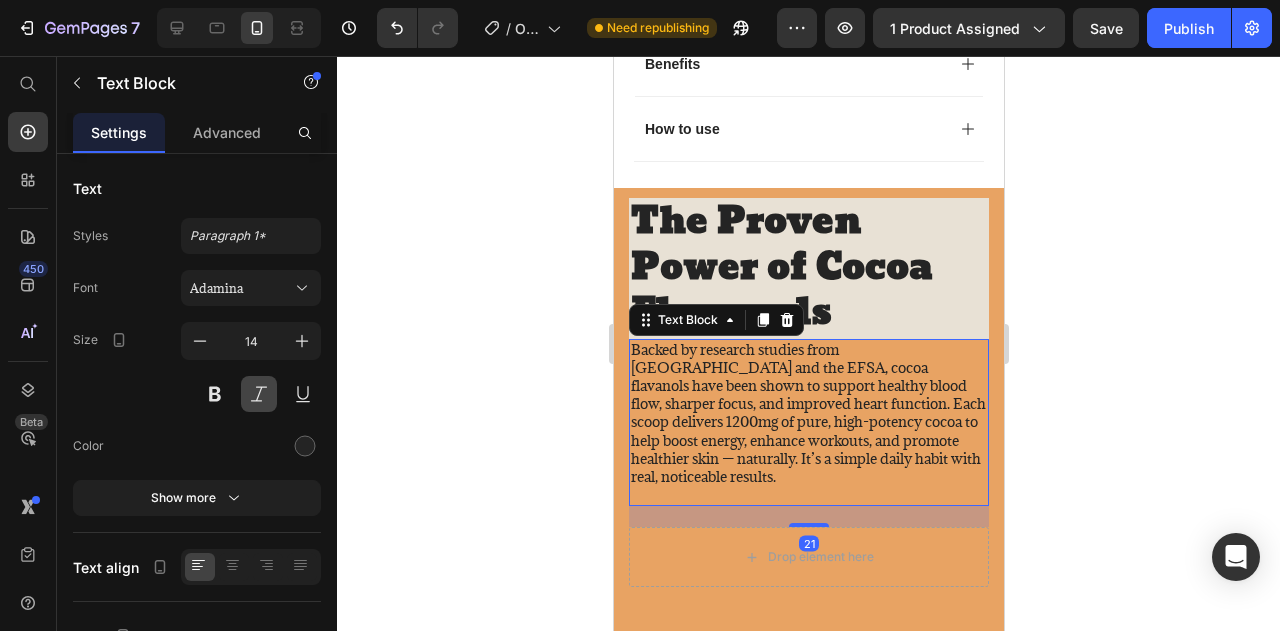 scroll, scrollTop: 358, scrollLeft: 0, axis: vertical 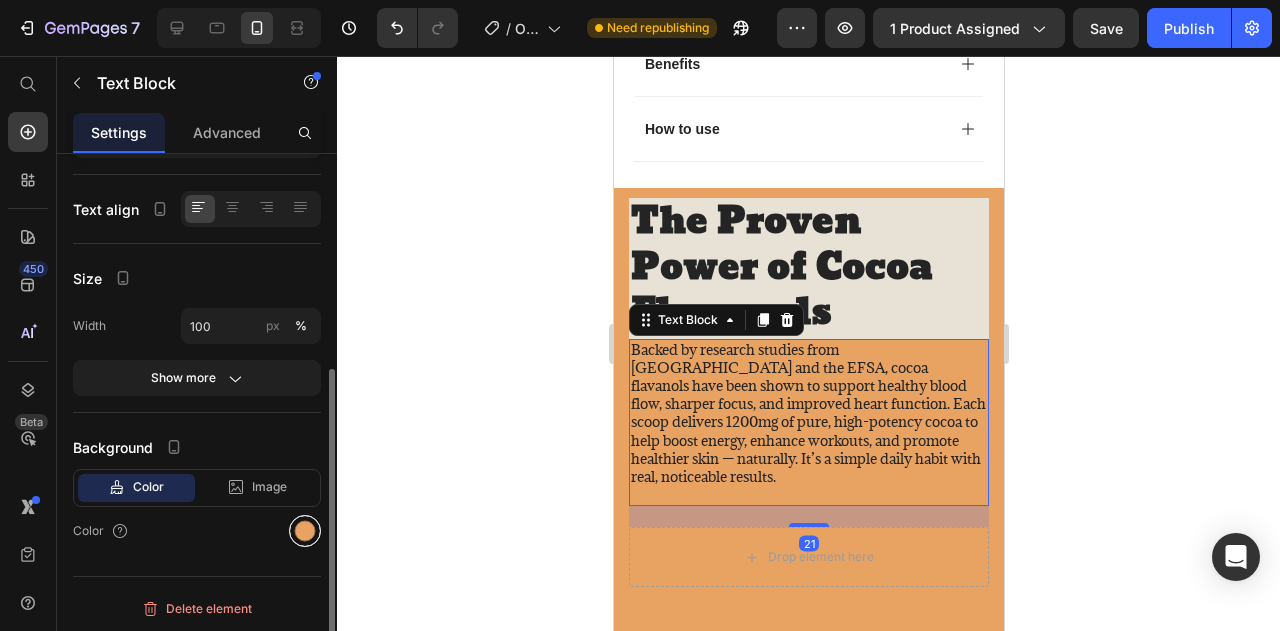 click at bounding box center (305, 531) 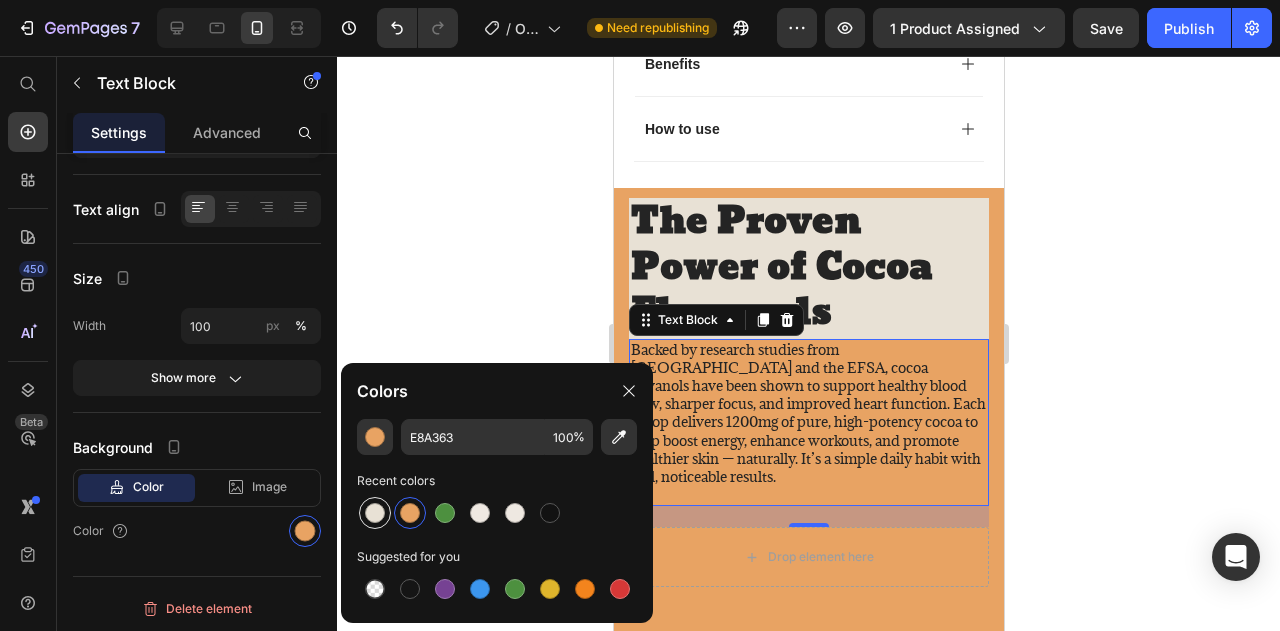 click at bounding box center [375, 513] 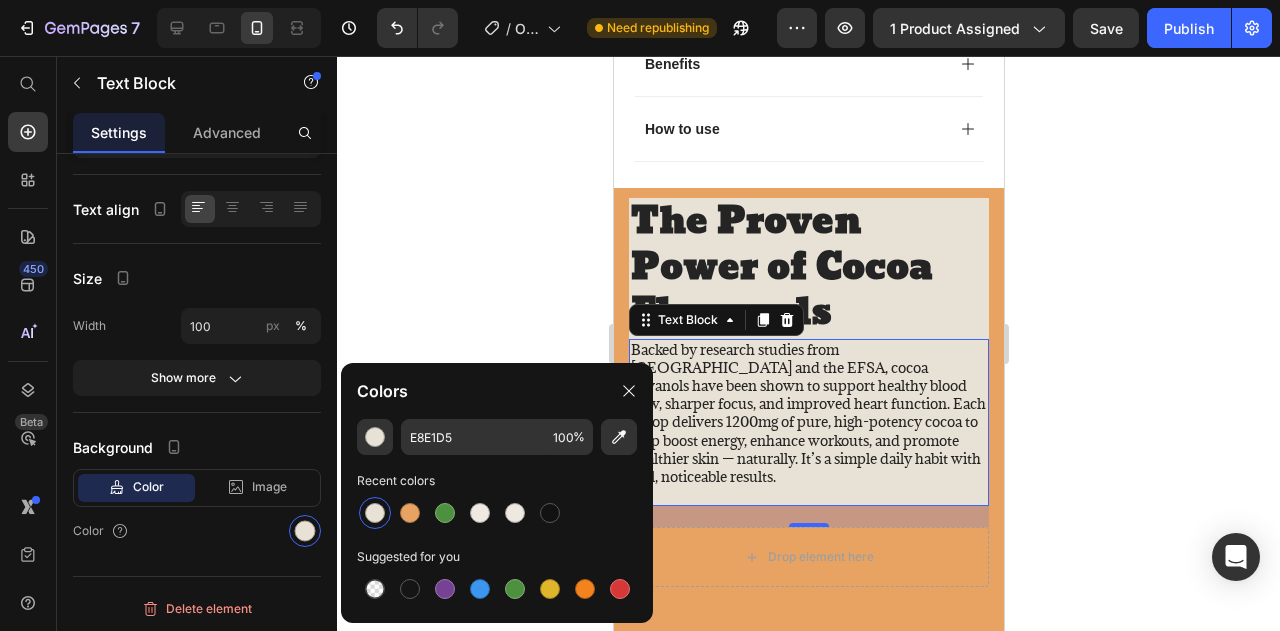 scroll, scrollTop: 358, scrollLeft: 0, axis: vertical 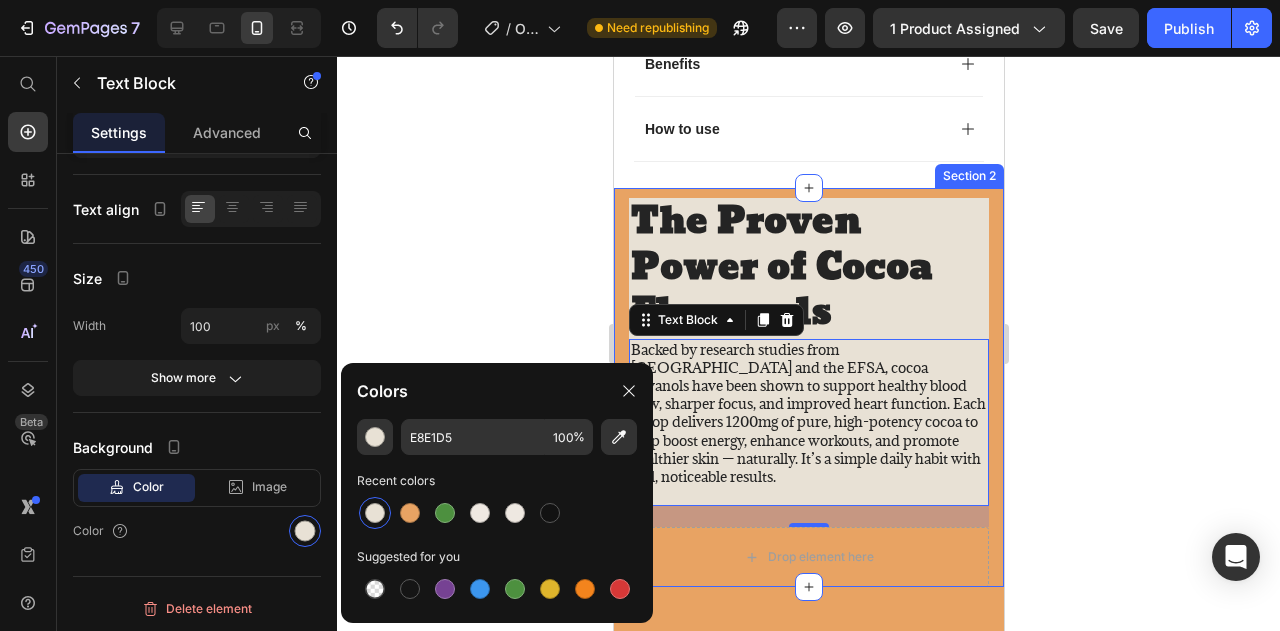 click on "⁠⁠⁠⁠⁠⁠⁠ The Proven Power of Cocoa Flavanols Heading Backed by research studies from [GEOGRAPHIC_DATA] and the EFSA, cocoa flavanols have been shown to support healthy blood flow, sharper focus, and improved heart function. Each scoop delivers 1200mg of pure, high-potency cocoa to help boost energy, enhance workouts, and promote healthier skin — naturally. It’s a simple daily habit with real, noticeable results.   Text Block   21
Drop element here Row Section 2" at bounding box center [808, 387] 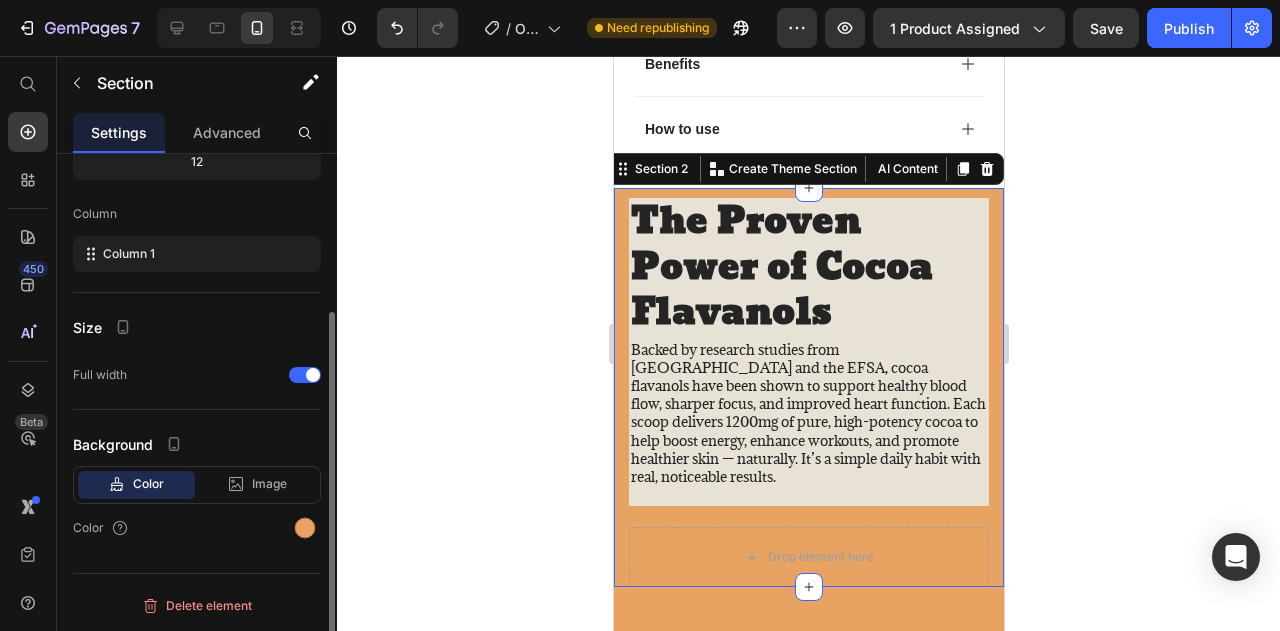 scroll, scrollTop: 0, scrollLeft: 0, axis: both 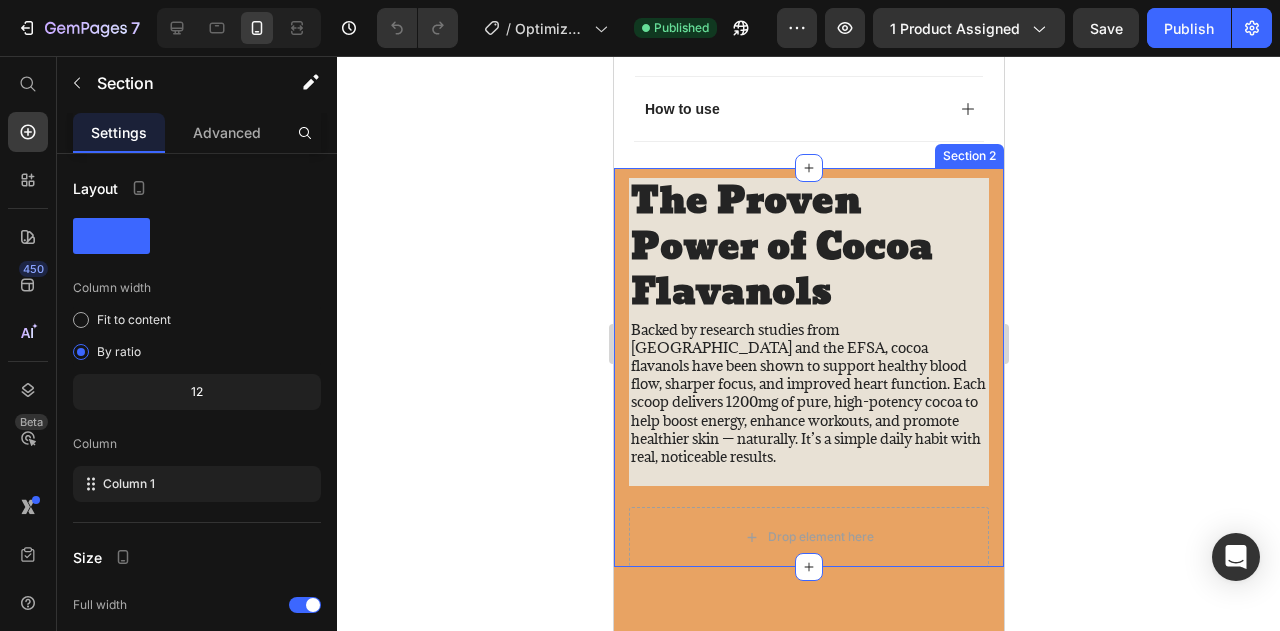 click on "The Proven Power of Cocoa Flavanols Heading Backed by research studies from Harvard and the EFSA, cocoa flavanols have been shown to support healthy blood flow, sharper focus, and improved heart function. Each scoop delivers 1200mg of pure, high-potency cocoa to help boost energy, enhance workouts, and promote healthier skin — naturally. It’s a simple daily habit with real, noticeable results.   Text Block
Drop element here Row Section 2" at bounding box center [808, 367] 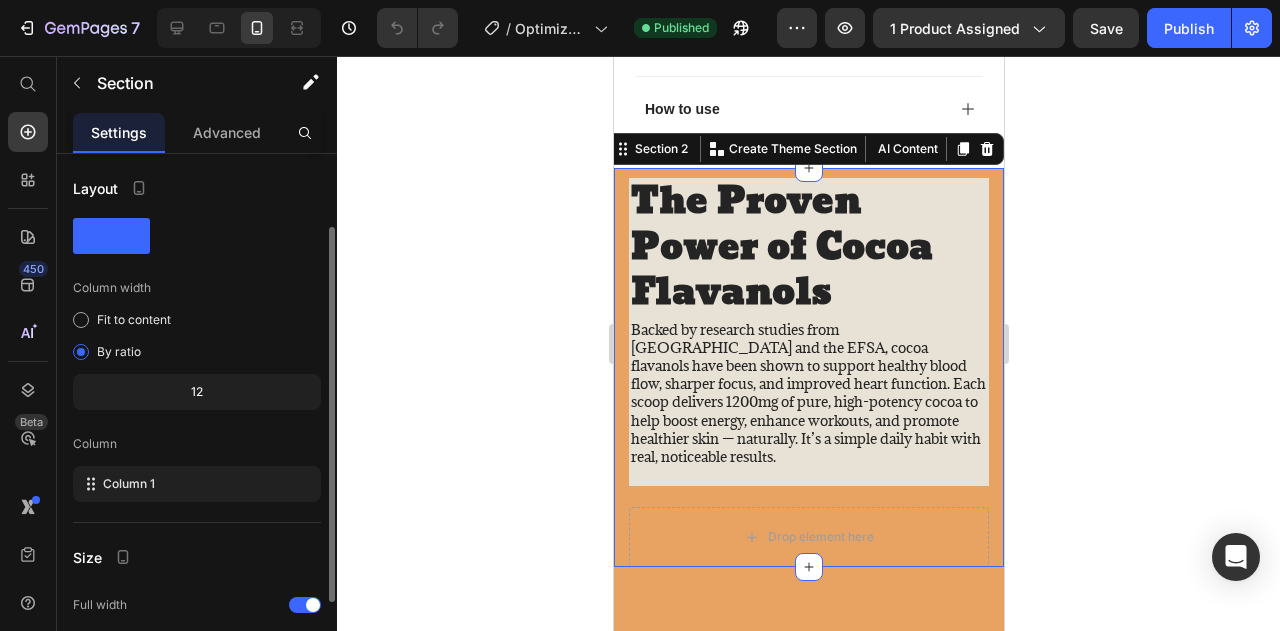 scroll, scrollTop: 228, scrollLeft: 0, axis: vertical 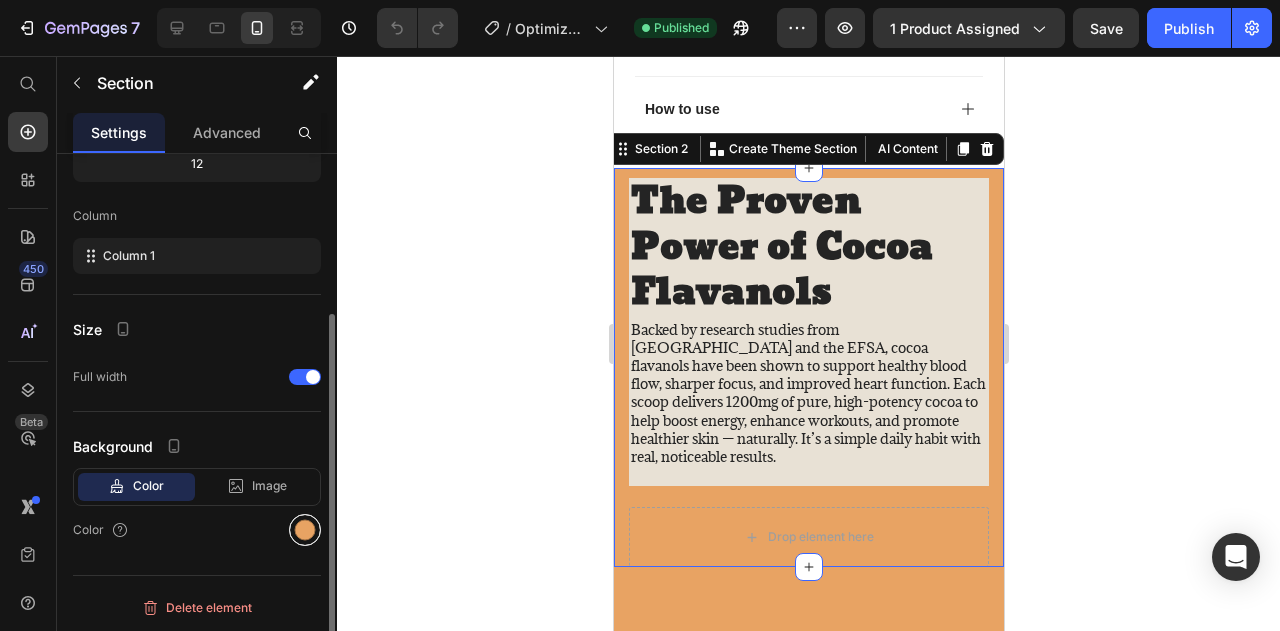 click at bounding box center [305, 530] 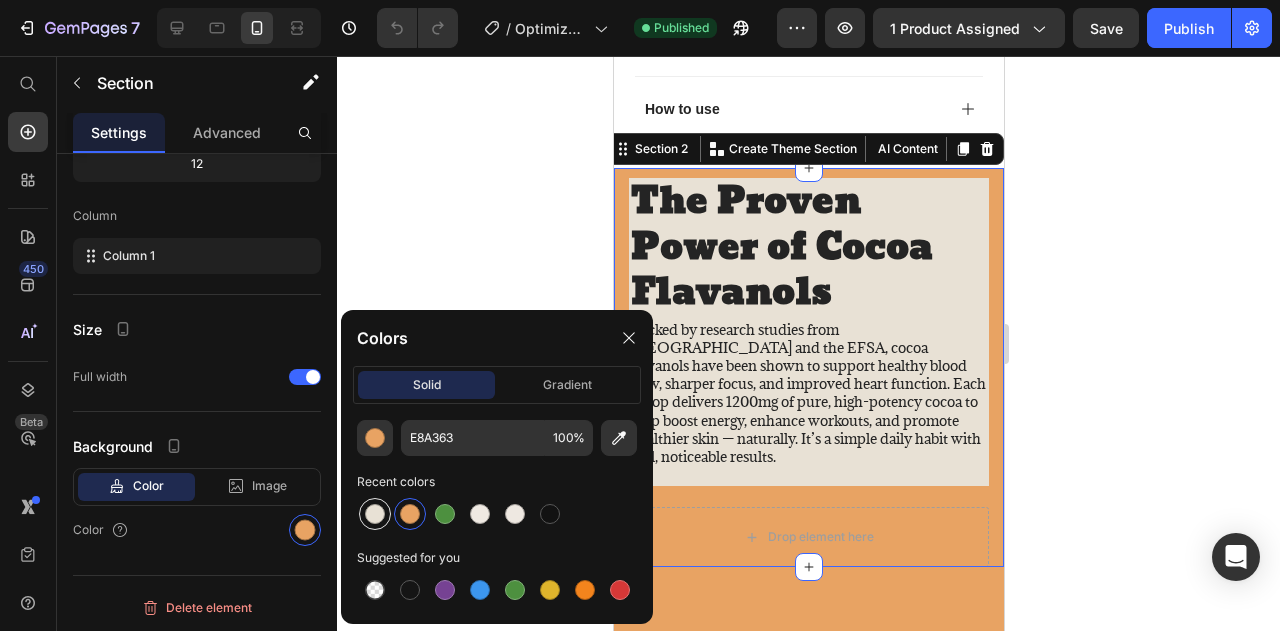 click at bounding box center (375, 514) 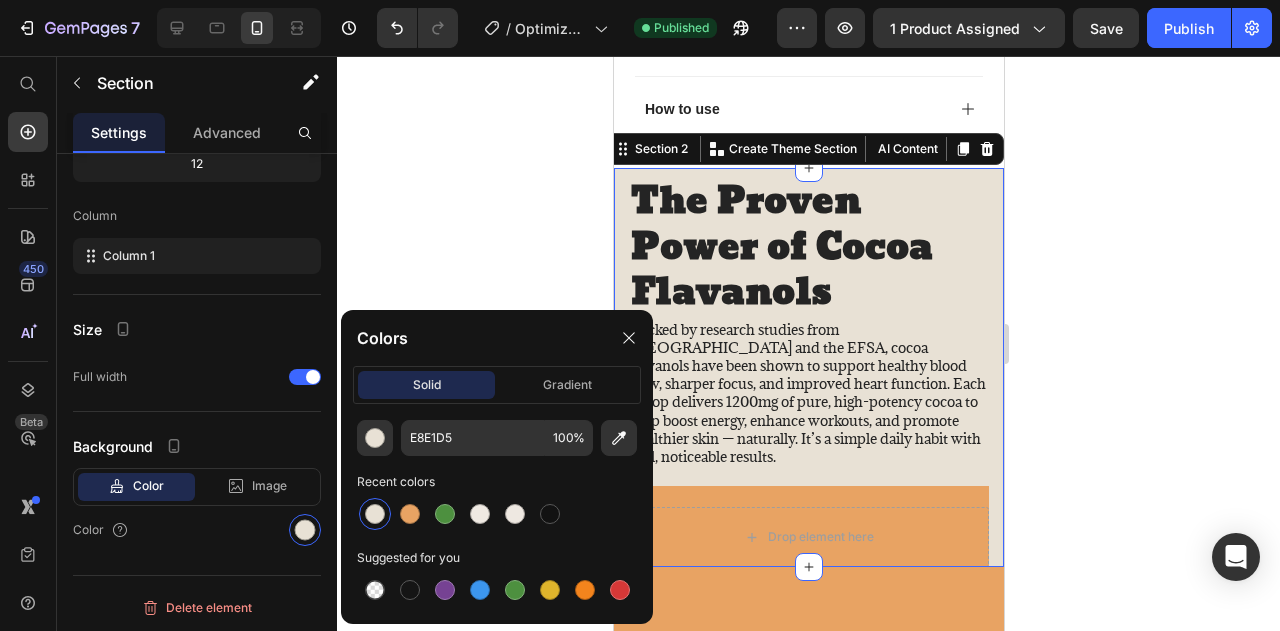 scroll, scrollTop: 228, scrollLeft: 0, axis: vertical 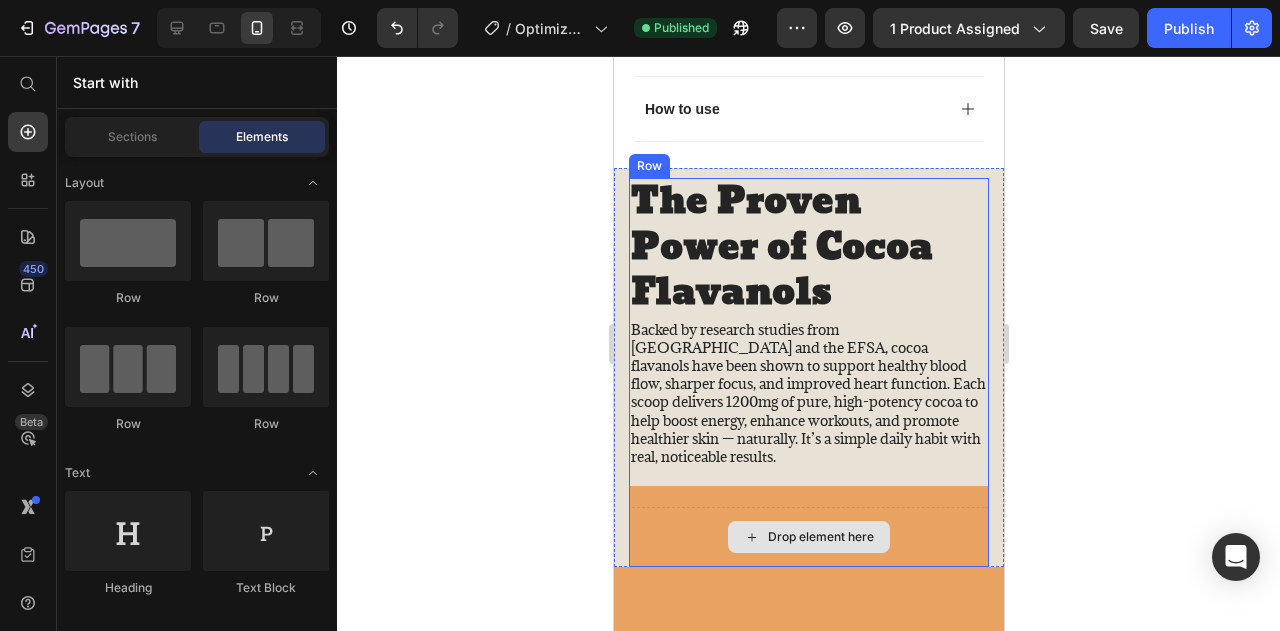 click on "Drop element here" at bounding box center [808, 537] 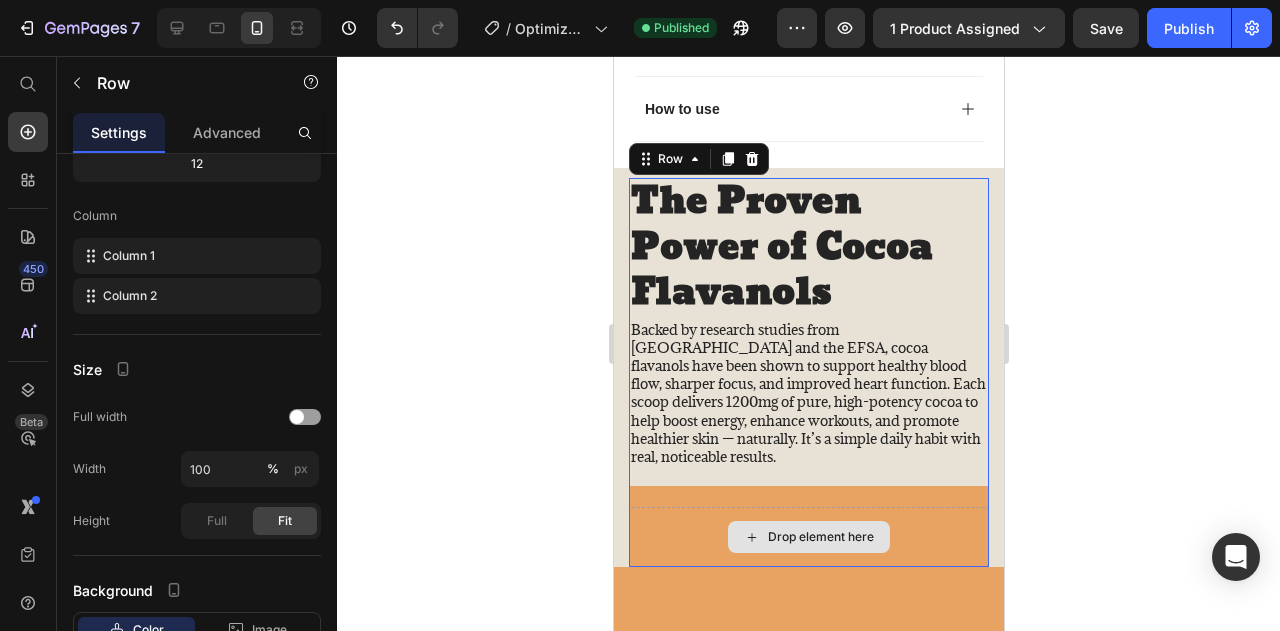 scroll, scrollTop: 0, scrollLeft: 0, axis: both 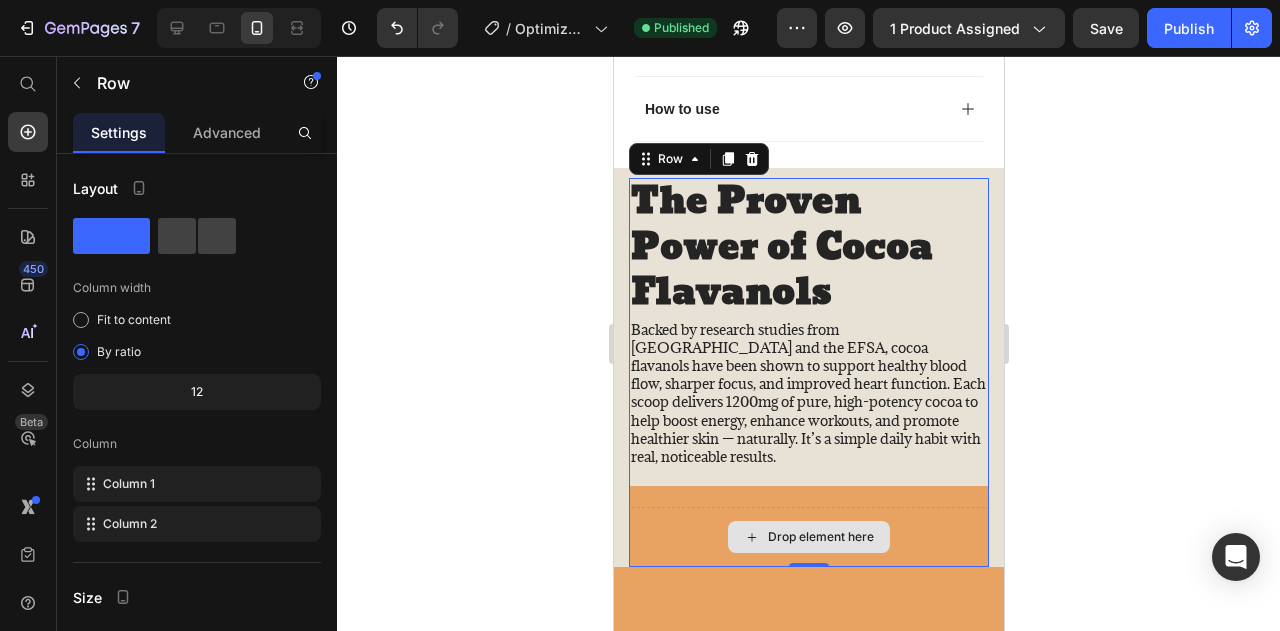 click on "Drop element here" at bounding box center (808, 537) 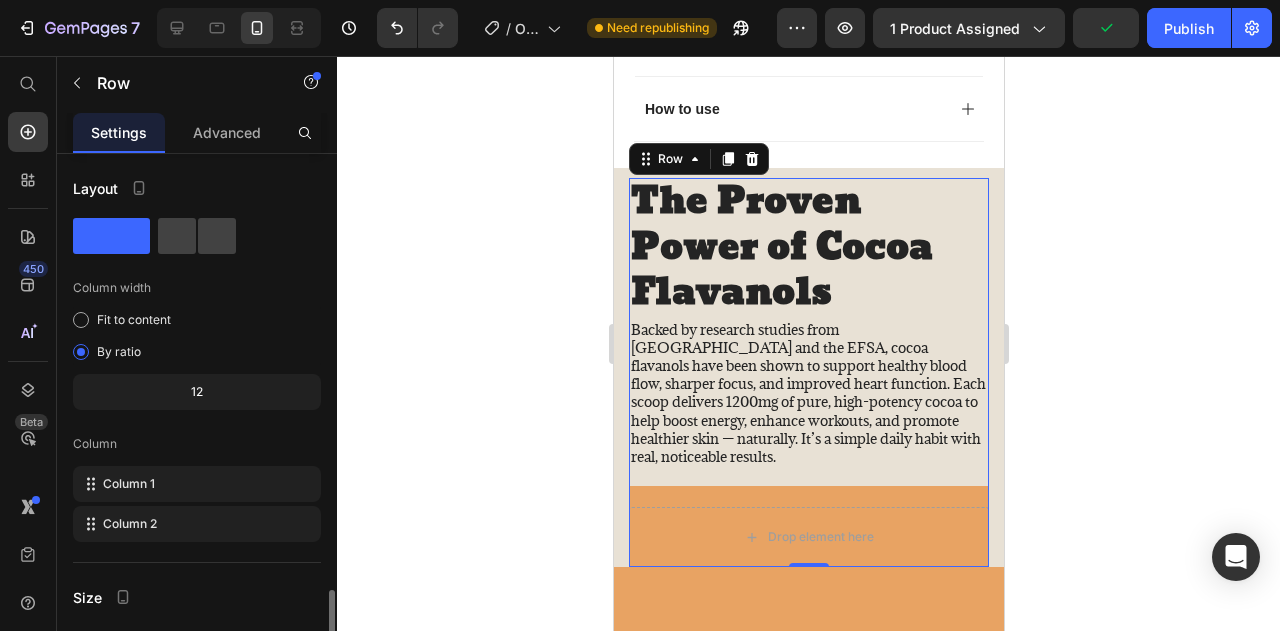 scroll, scrollTop: 372, scrollLeft: 0, axis: vertical 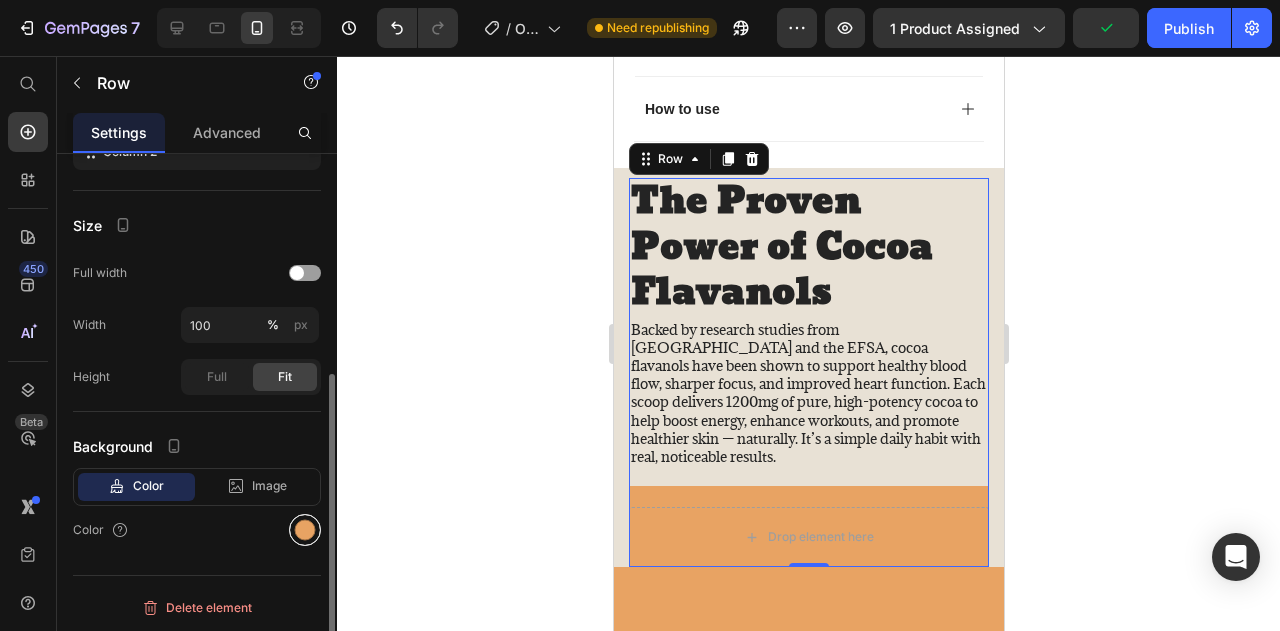 click at bounding box center [305, 530] 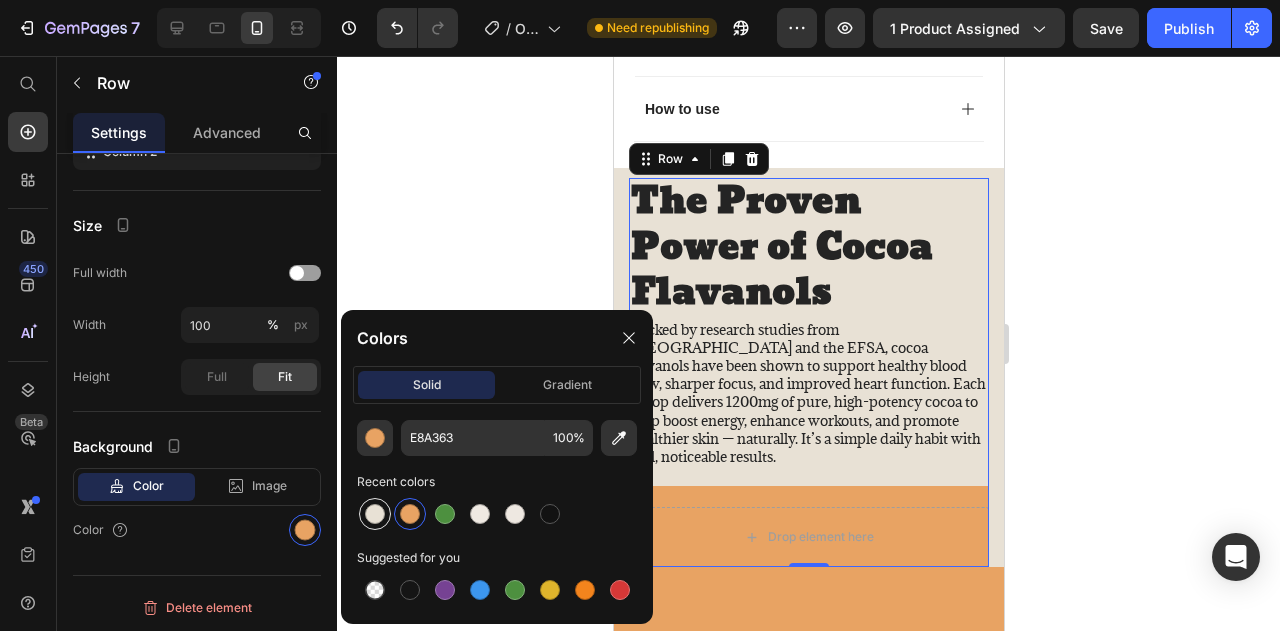 click at bounding box center (375, 514) 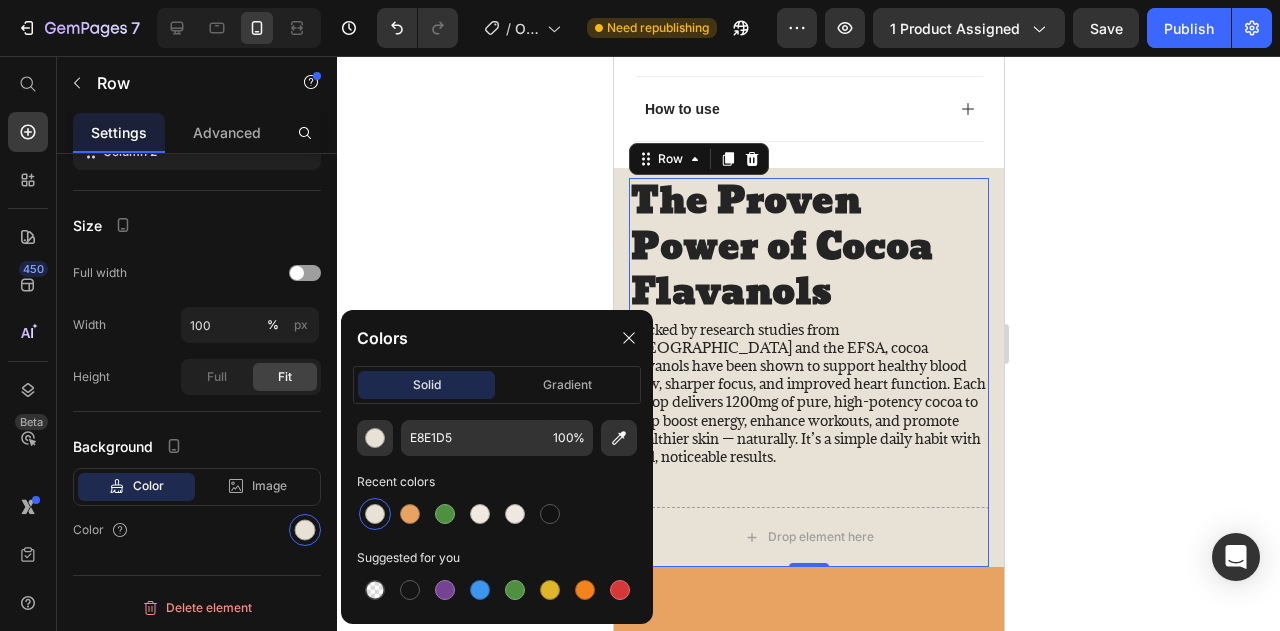 scroll, scrollTop: 372, scrollLeft: 0, axis: vertical 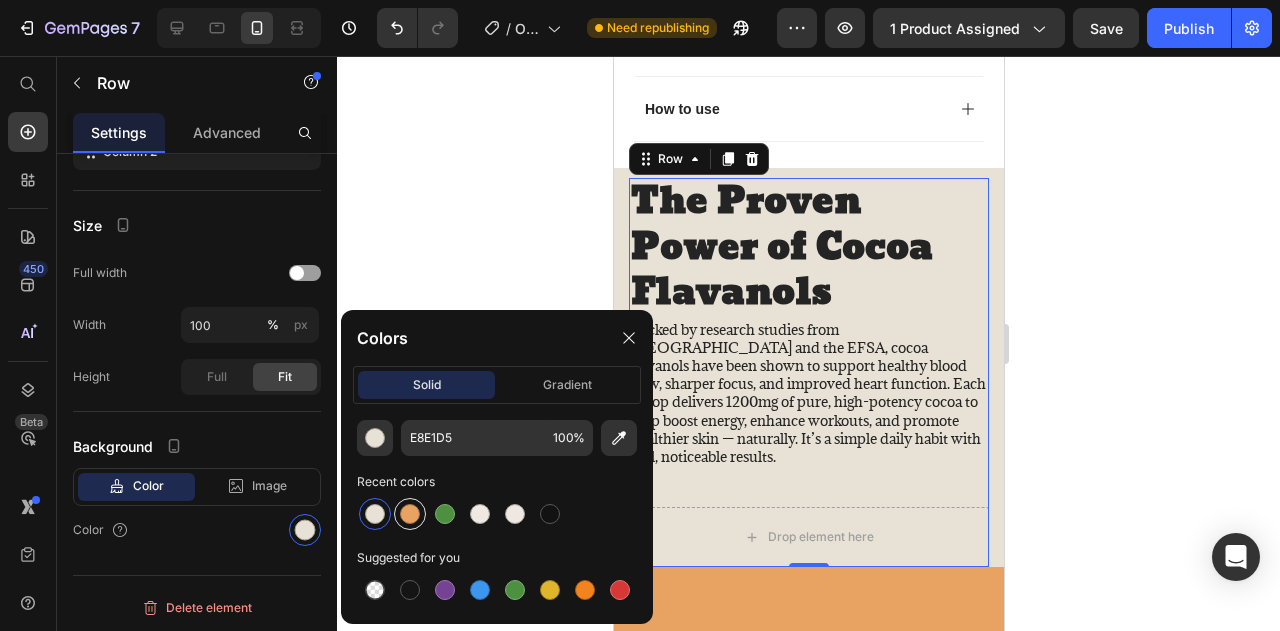 click at bounding box center [410, 514] 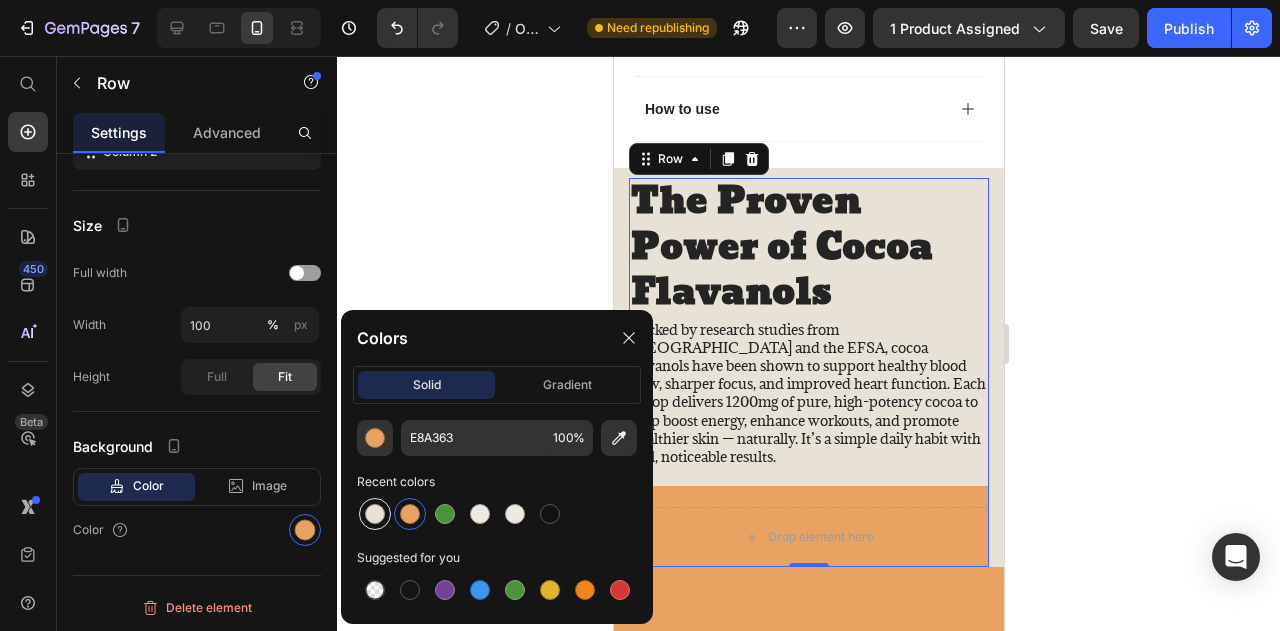 click at bounding box center (375, 514) 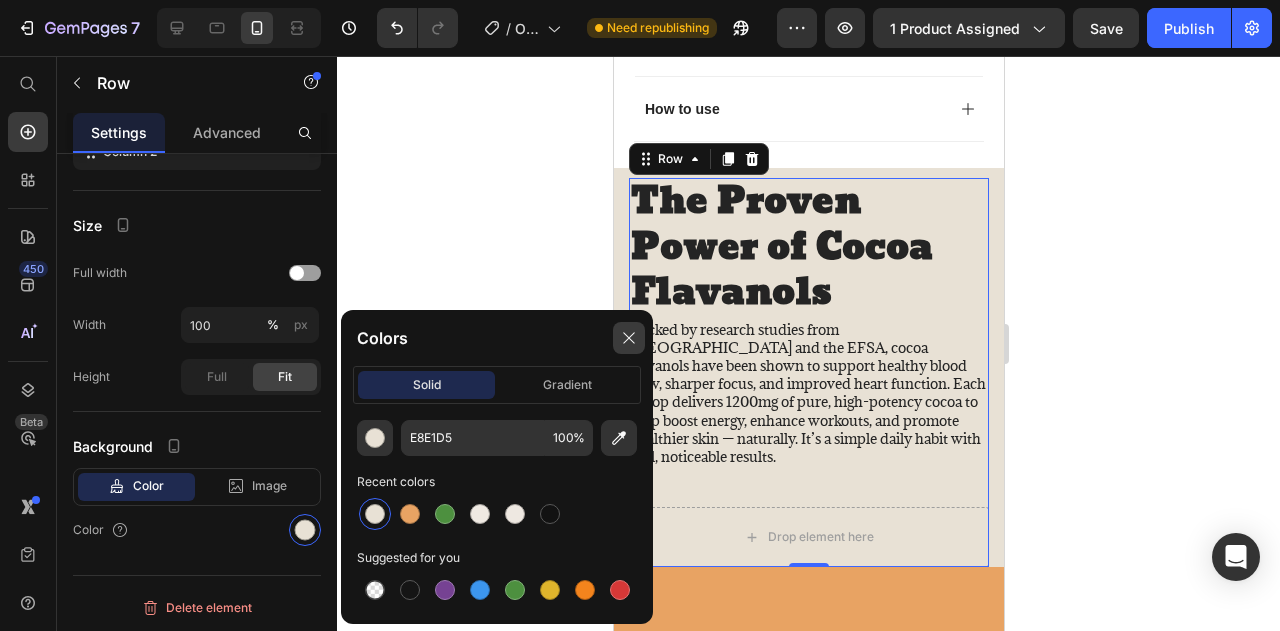 click 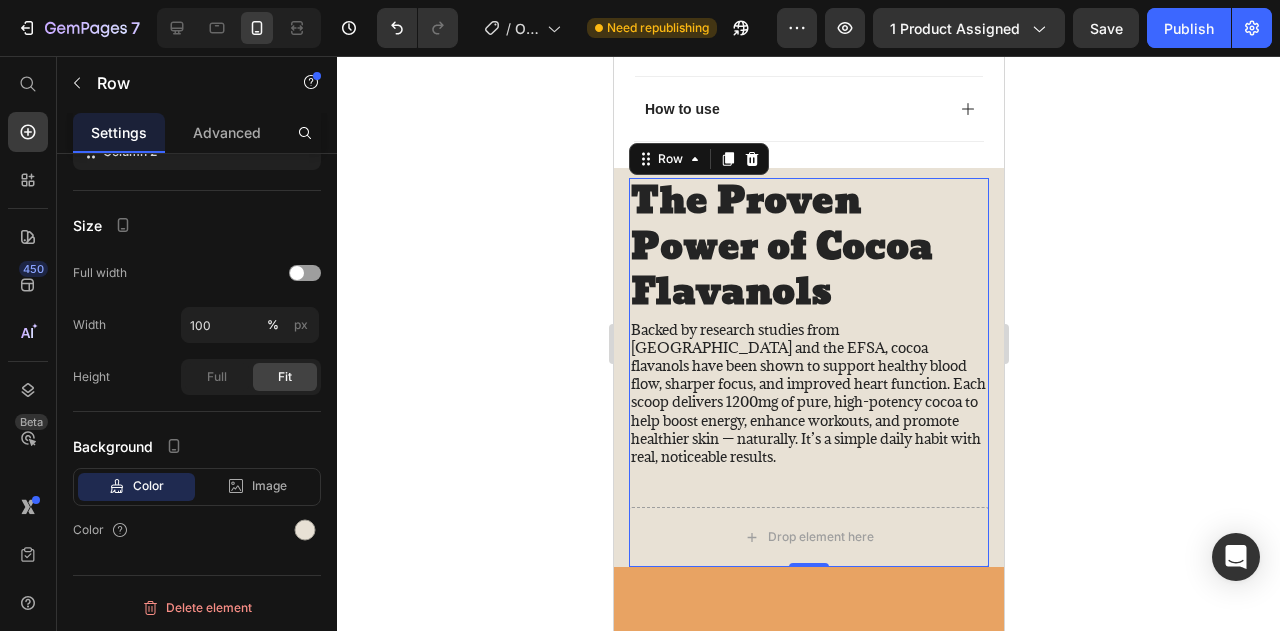 click 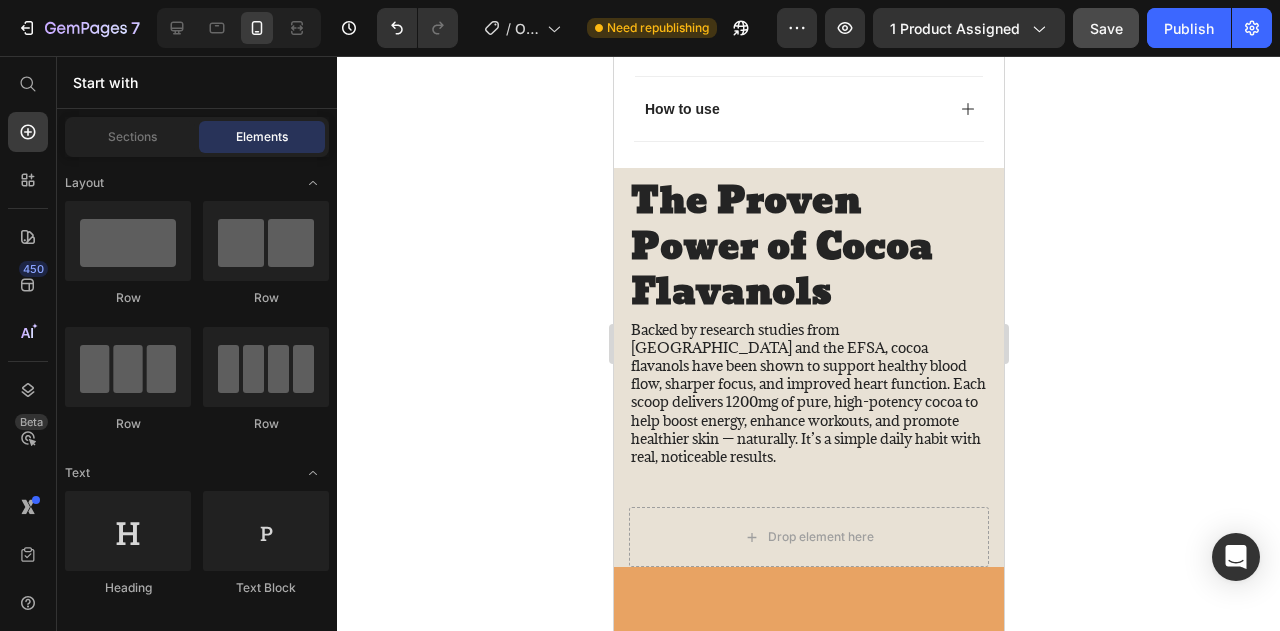 click on "Save" 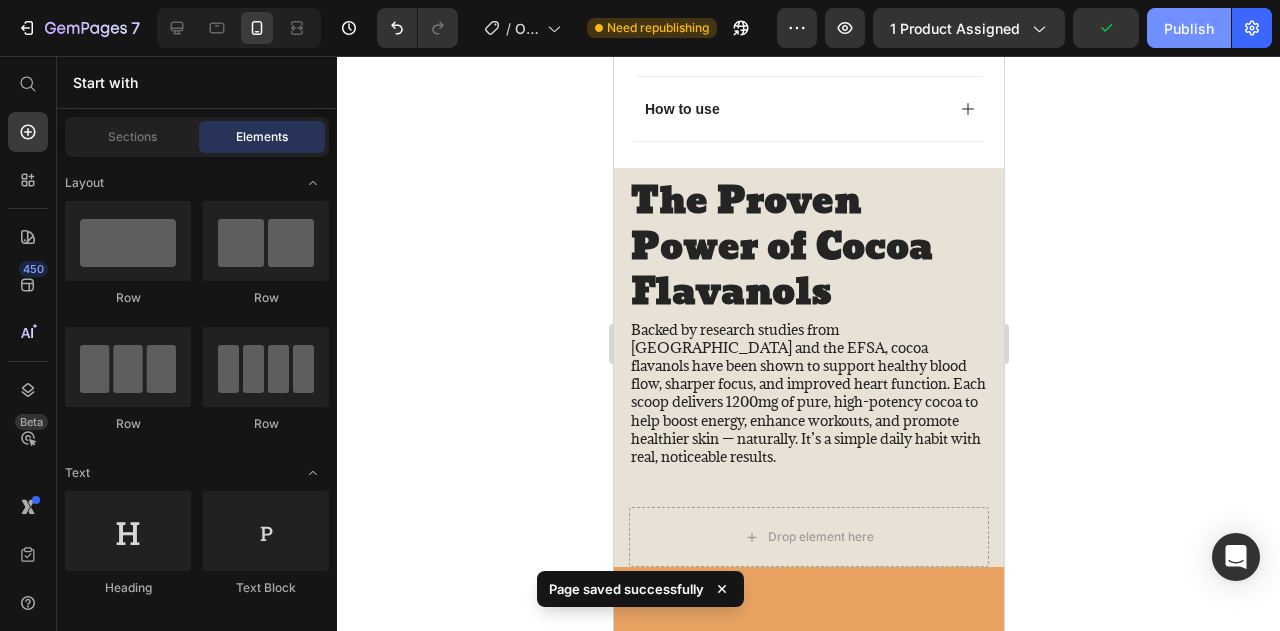 click on "Publish" at bounding box center (1189, 28) 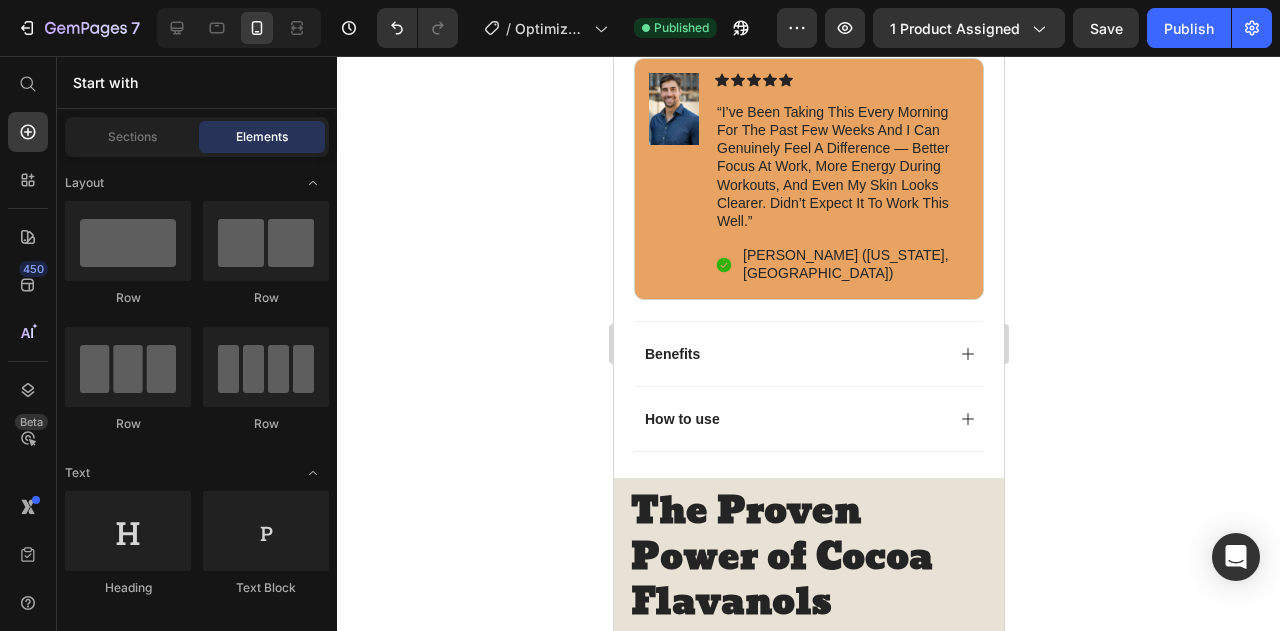 scroll, scrollTop: 1101, scrollLeft: 0, axis: vertical 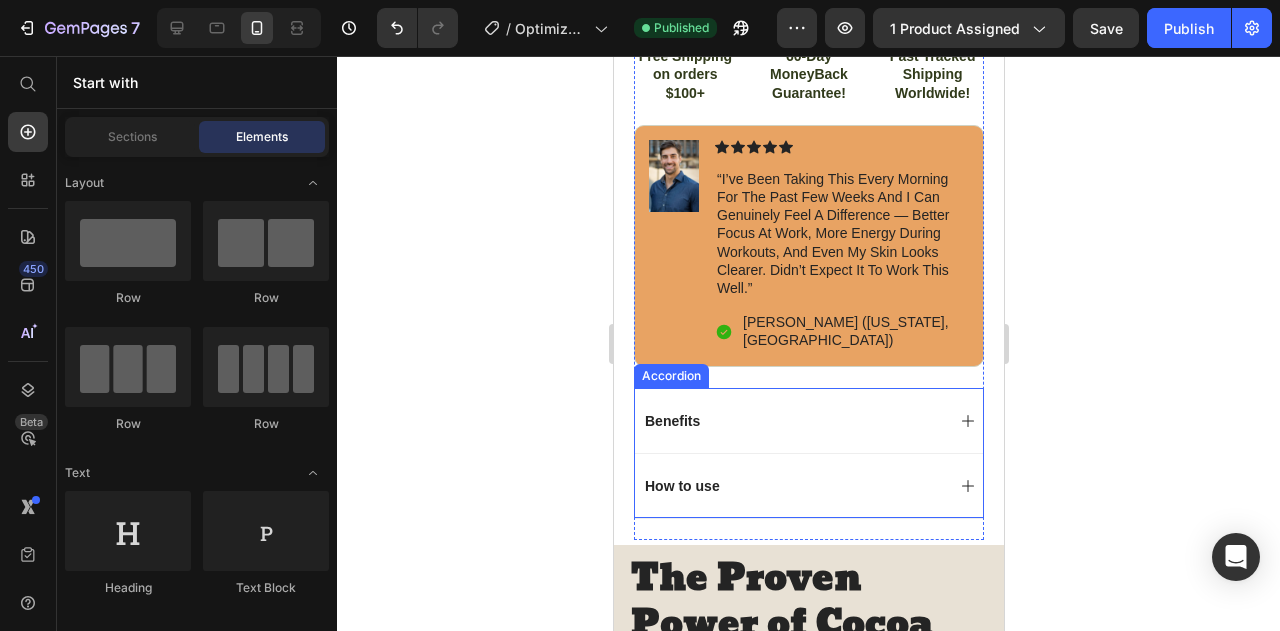 click on "Benefits" at bounding box center (808, 420) 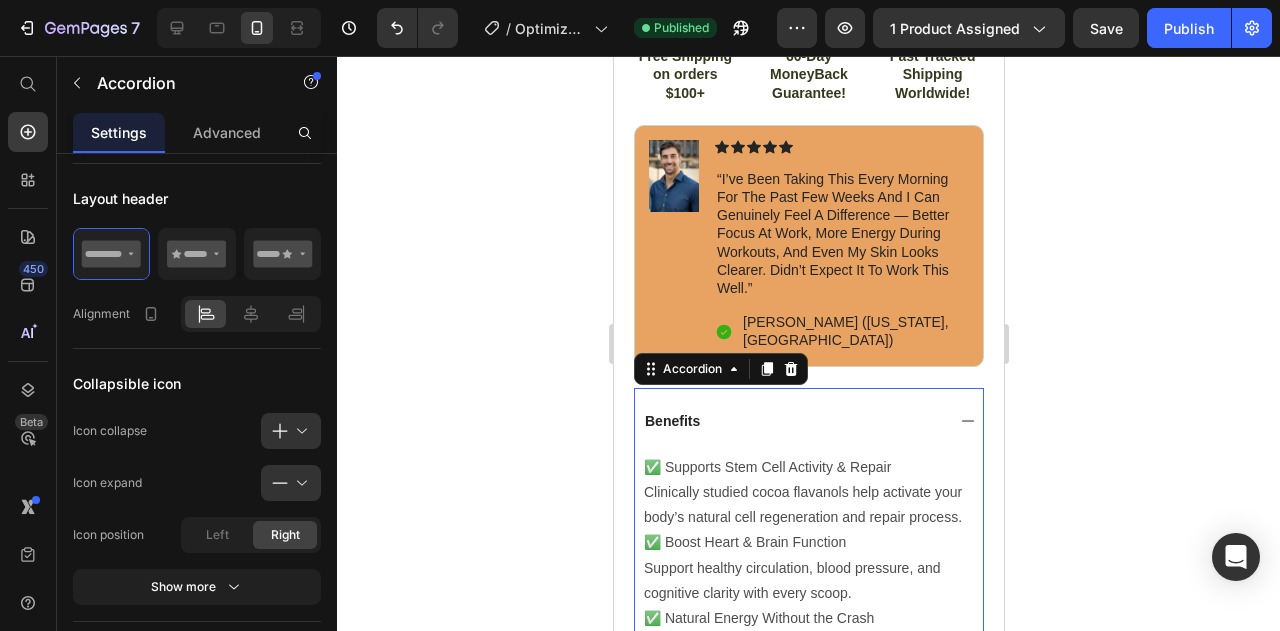 scroll, scrollTop: 0, scrollLeft: 0, axis: both 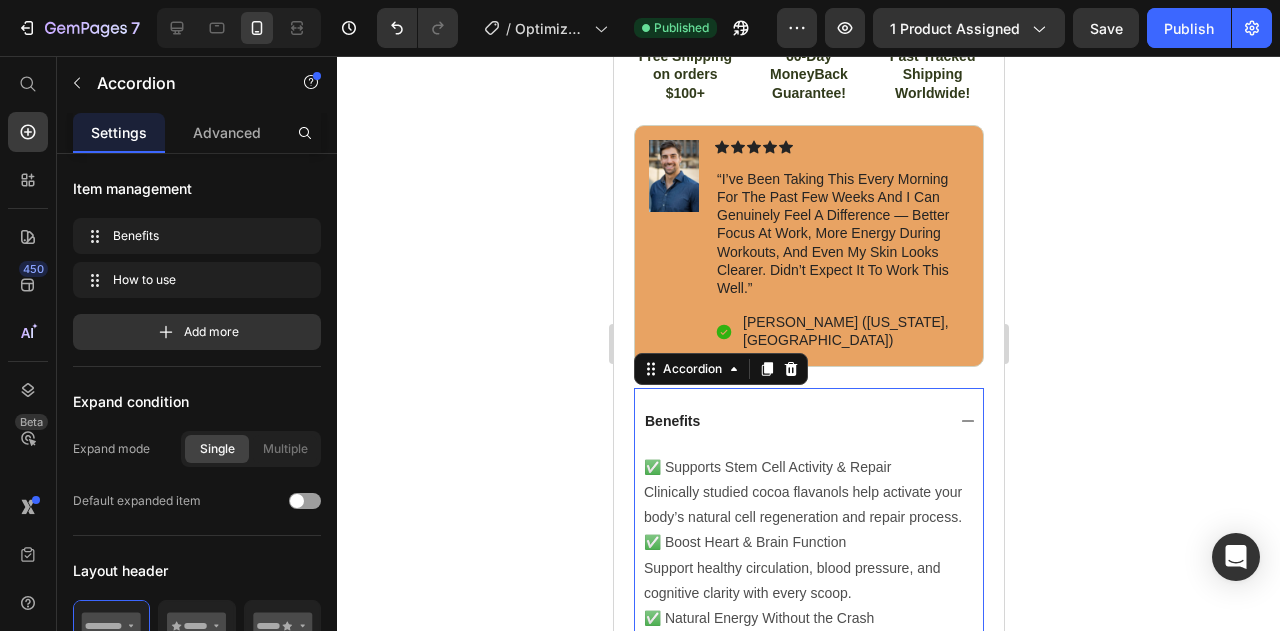 click on "Benefits" at bounding box center [792, 421] 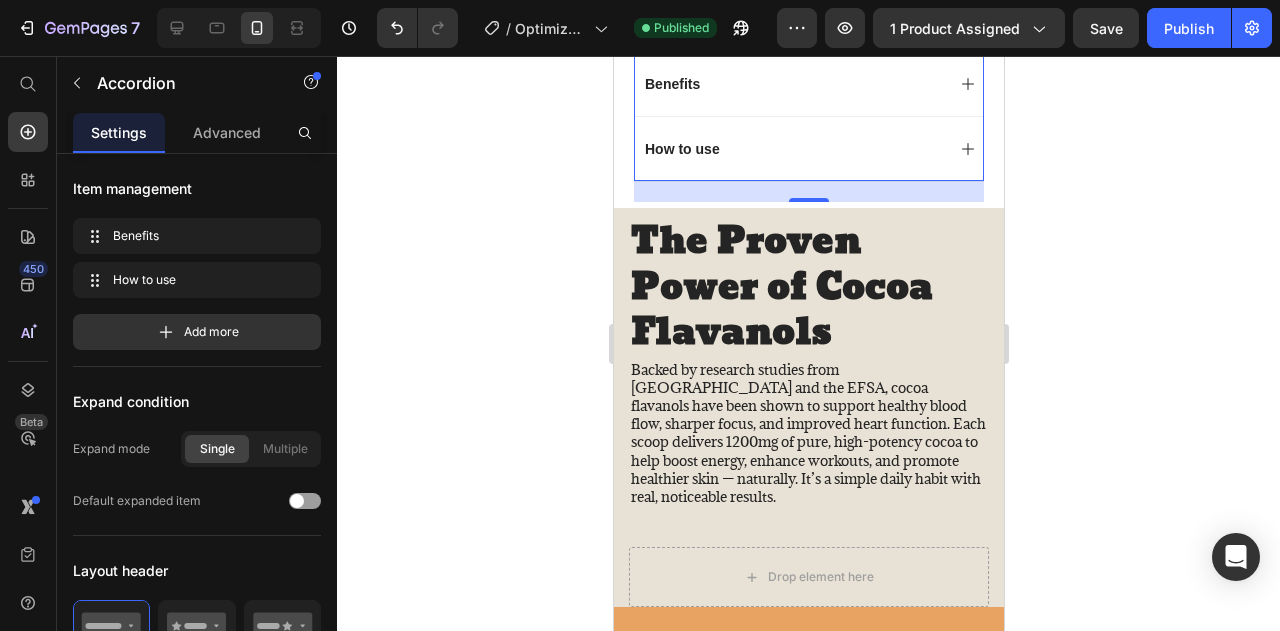 scroll, scrollTop: 1481, scrollLeft: 0, axis: vertical 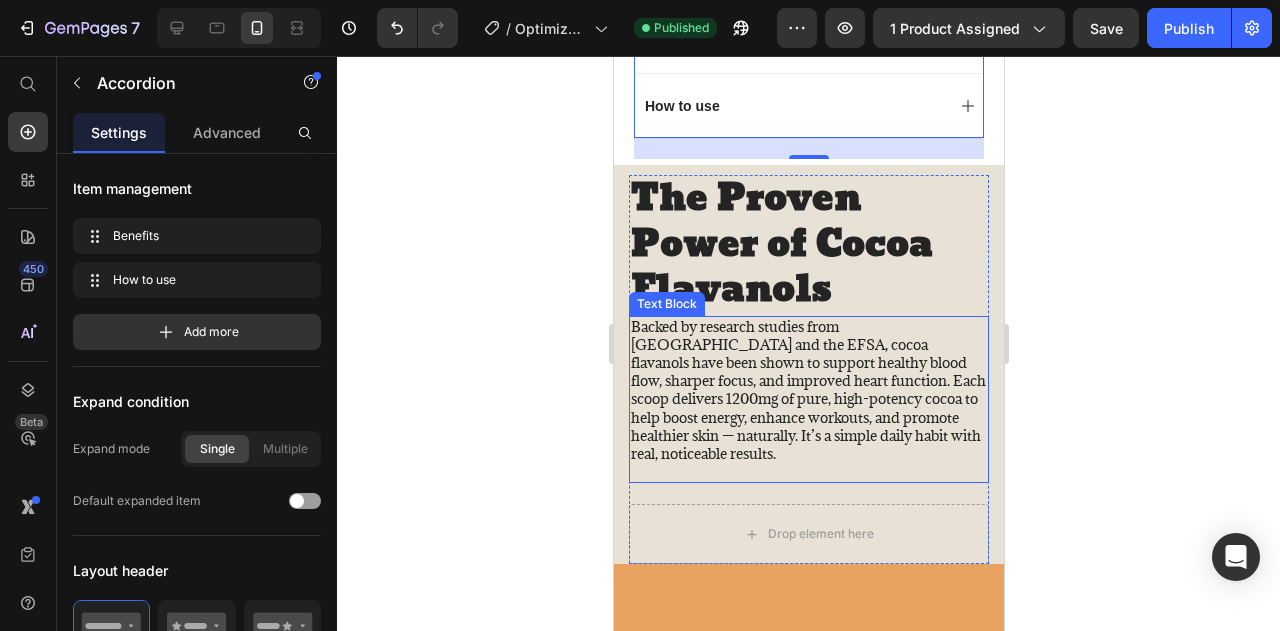 click on "Backed by research studies from [GEOGRAPHIC_DATA] and the EFSA, cocoa flavanols have been shown to support healthy blood flow, sharper focus, and improved heart function. Each scoop delivers 1200mg of pure, high-potency cocoa to help boost energy, enhance workouts, and promote healthier skin — naturally. It’s a simple daily habit with real, noticeable results." at bounding box center (808, 391) 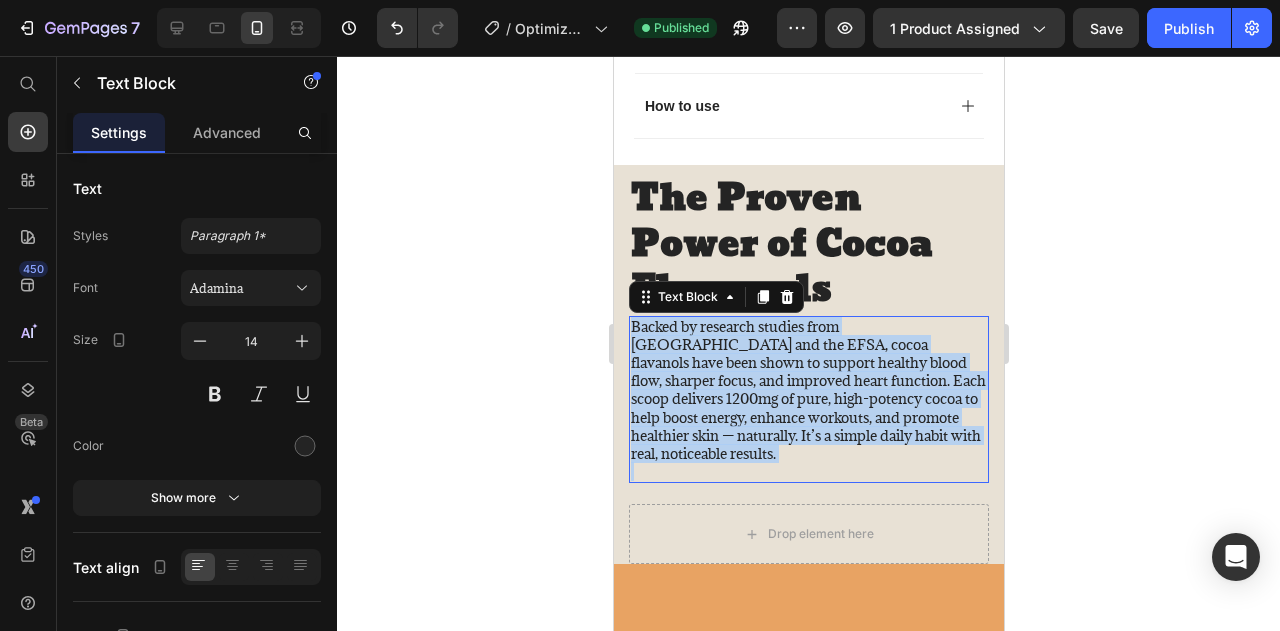 click on "Backed by research studies from [GEOGRAPHIC_DATA] and the EFSA, cocoa flavanols have been shown to support healthy blood flow, sharper focus, and improved heart function. Each scoop delivers 1200mg of pure, high-potency cocoa to help boost energy, enhance workouts, and promote healthier skin — naturally. It’s a simple daily habit with real, noticeable results." at bounding box center [808, 391] 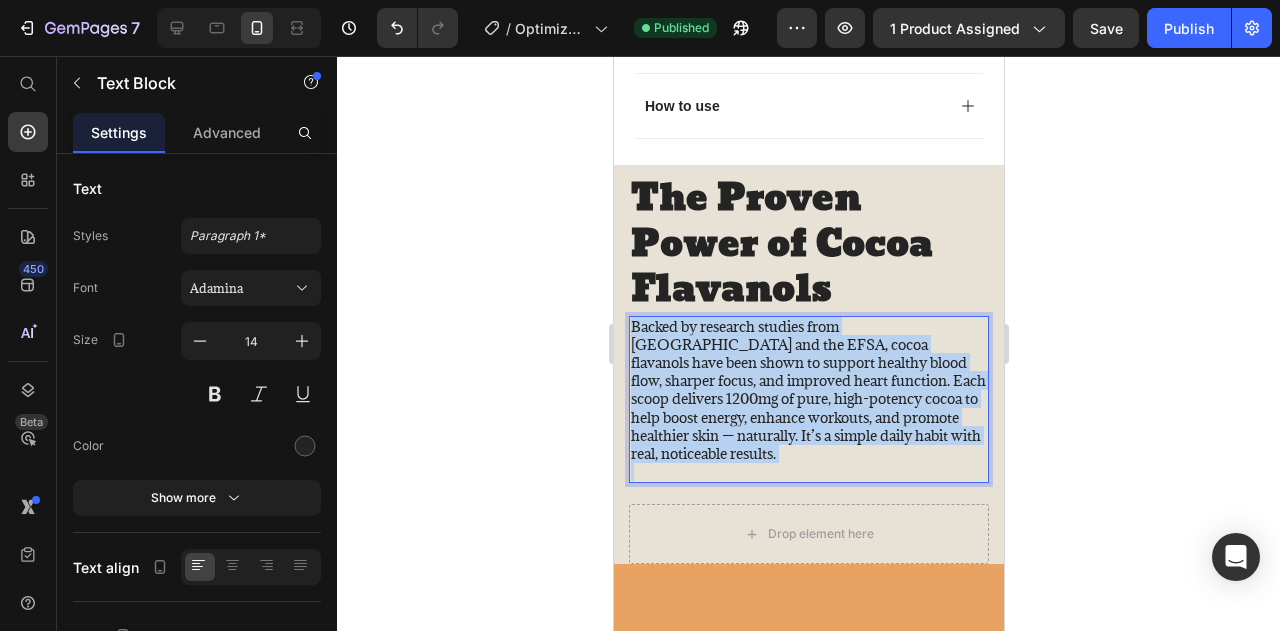 click on "Backed by research studies from [GEOGRAPHIC_DATA] and the EFSA, cocoa flavanols have been shown to support healthy blood flow, sharper focus, and improved heart function. Each scoop delivers 1200mg of pure, high-potency cocoa to help boost energy, enhance workouts, and promote healthier skin — naturally. It’s a simple daily habit with real, noticeable results." at bounding box center (808, 391) 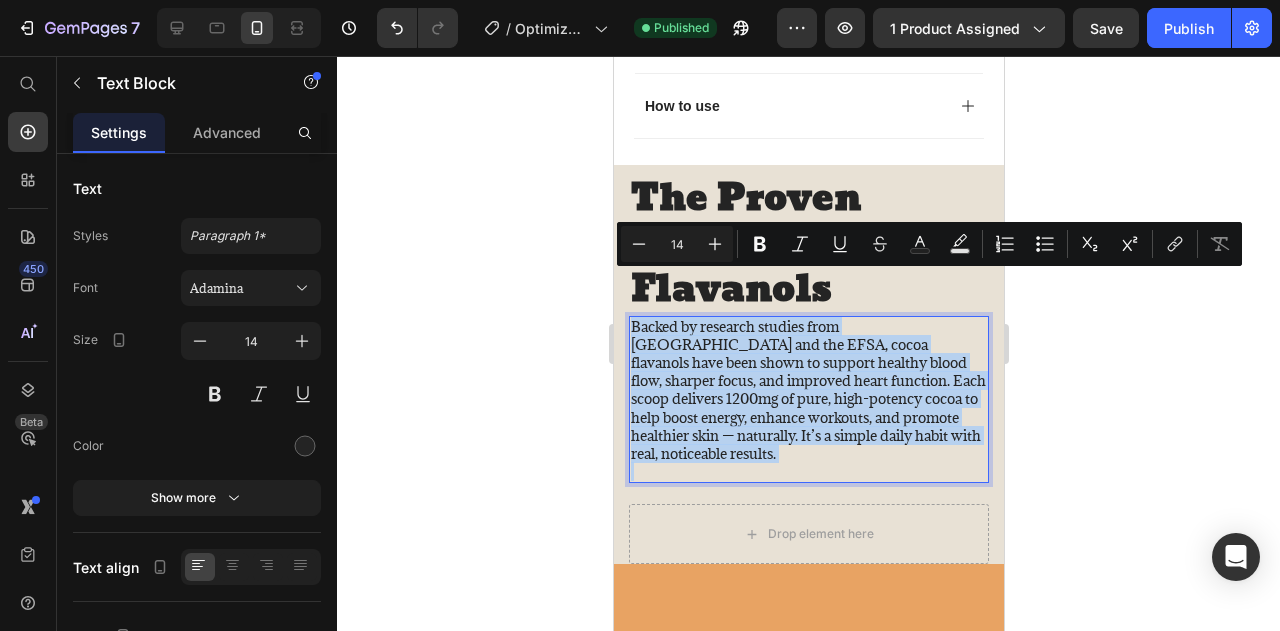 copy on "Backed by research studies from [GEOGRAPHIC_DATA] and the EFSA, cocoa flavanols have been shown to support healthy blood flow, sharper focus, and improved heart function. Each scoop delivers 1200mg of pure, high-potency cocoa to help boost energy, enhance workouts, and promote healthier skin — naturally. It’s a simple daily habit with real, noticeable results." 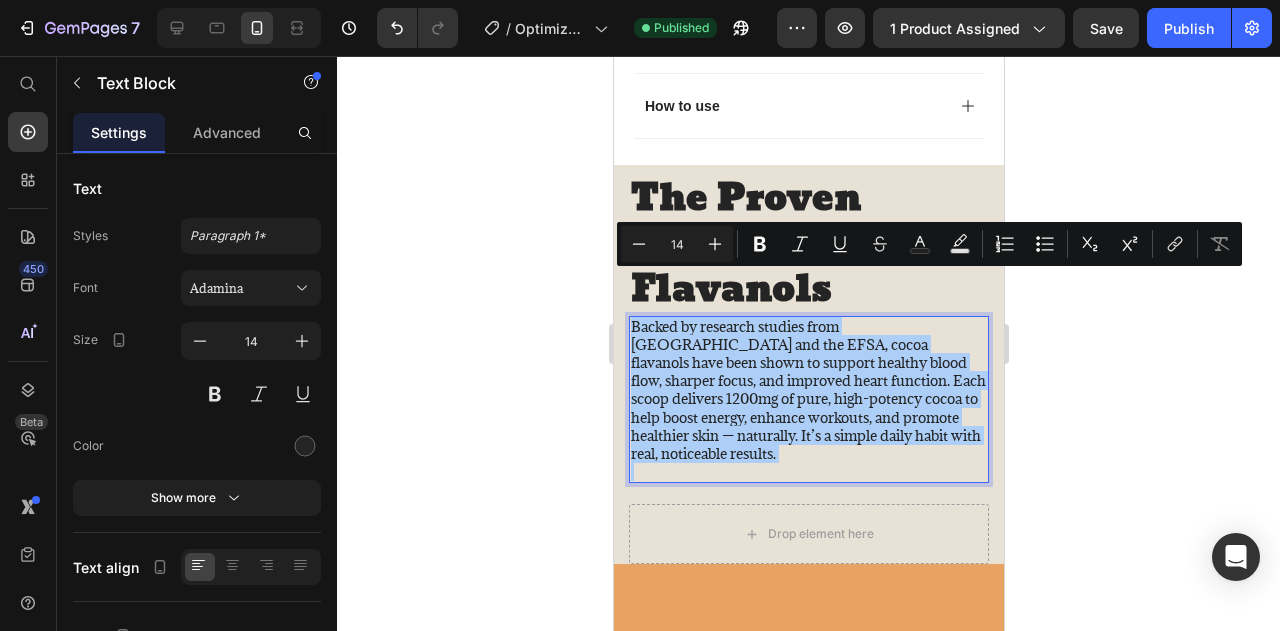click 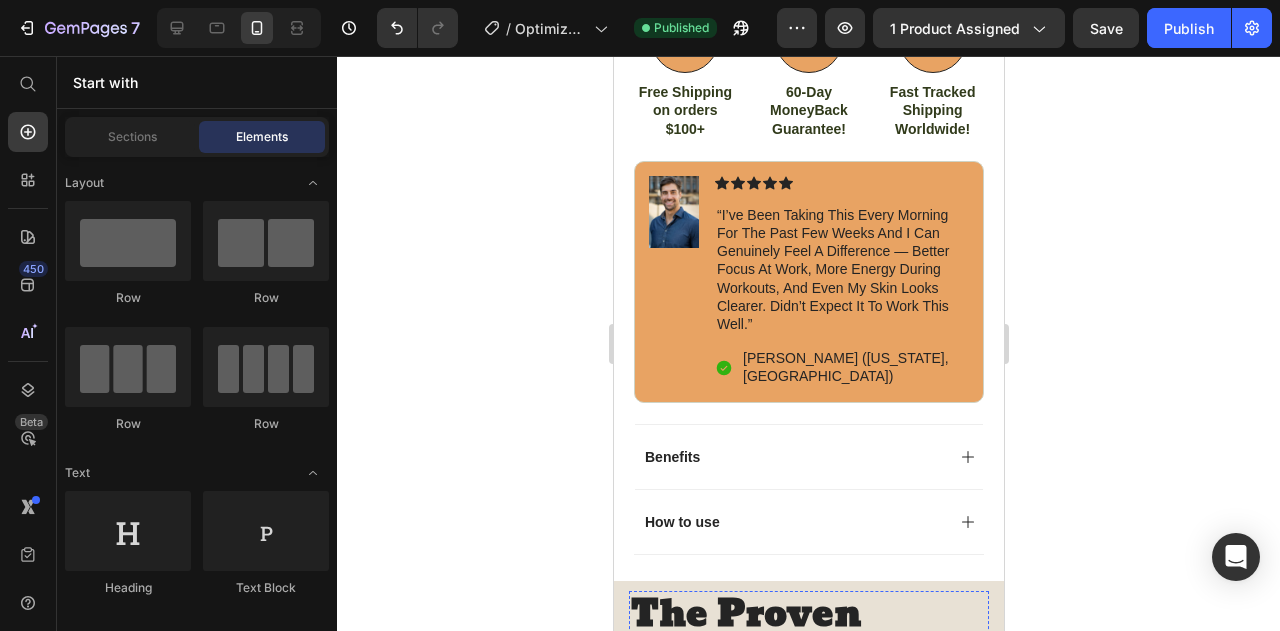 scroll, scrollTop: 1066, scrollLeft: 0, axis: vertical 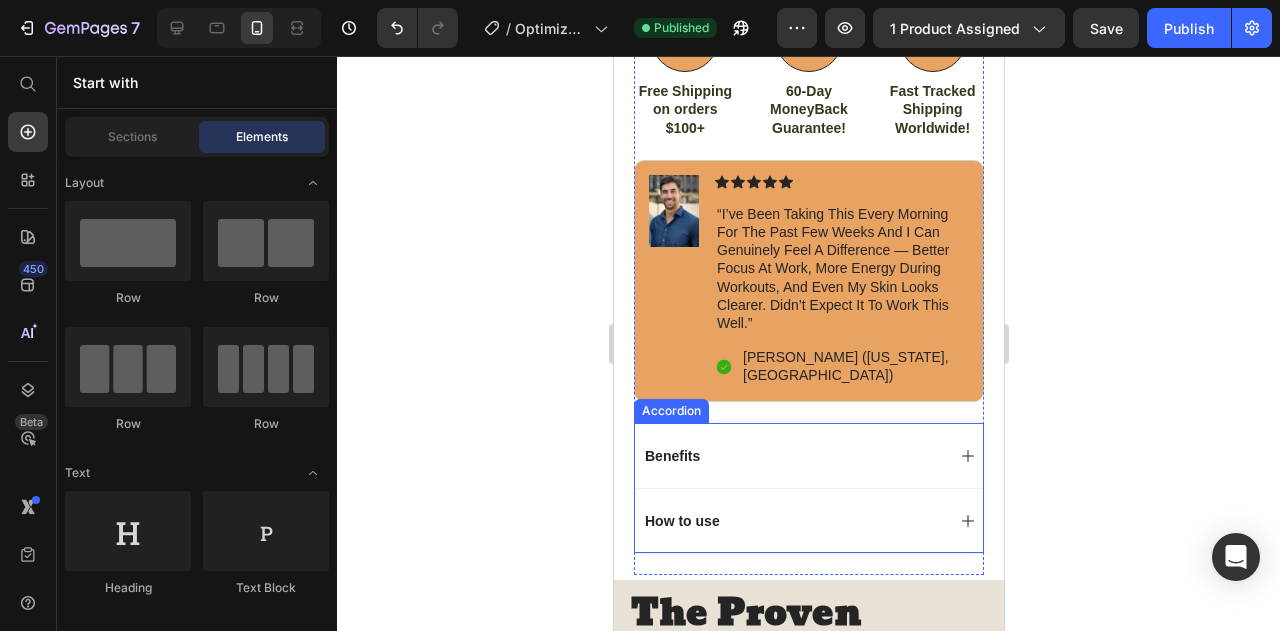 click on "Benefits" at bounding box center [671, 456] 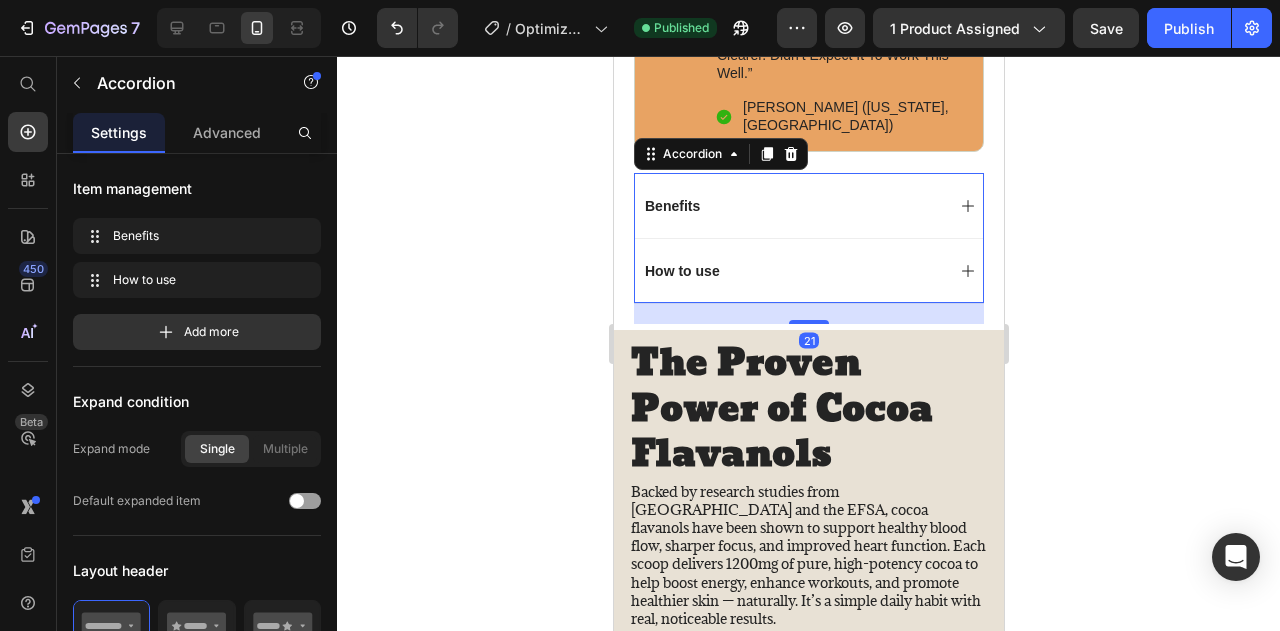 scroll, scrollTop: 1324, scrollLeft: 0, axis: vertical 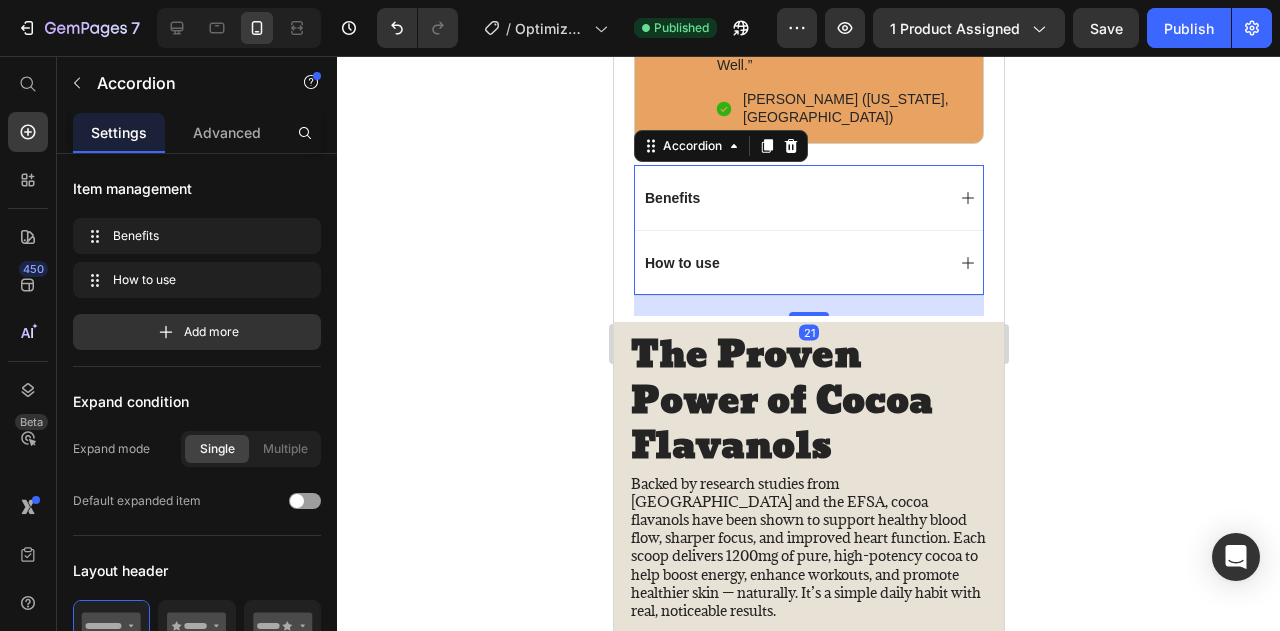 click on "Benefits" at bounding box center (792, 198) 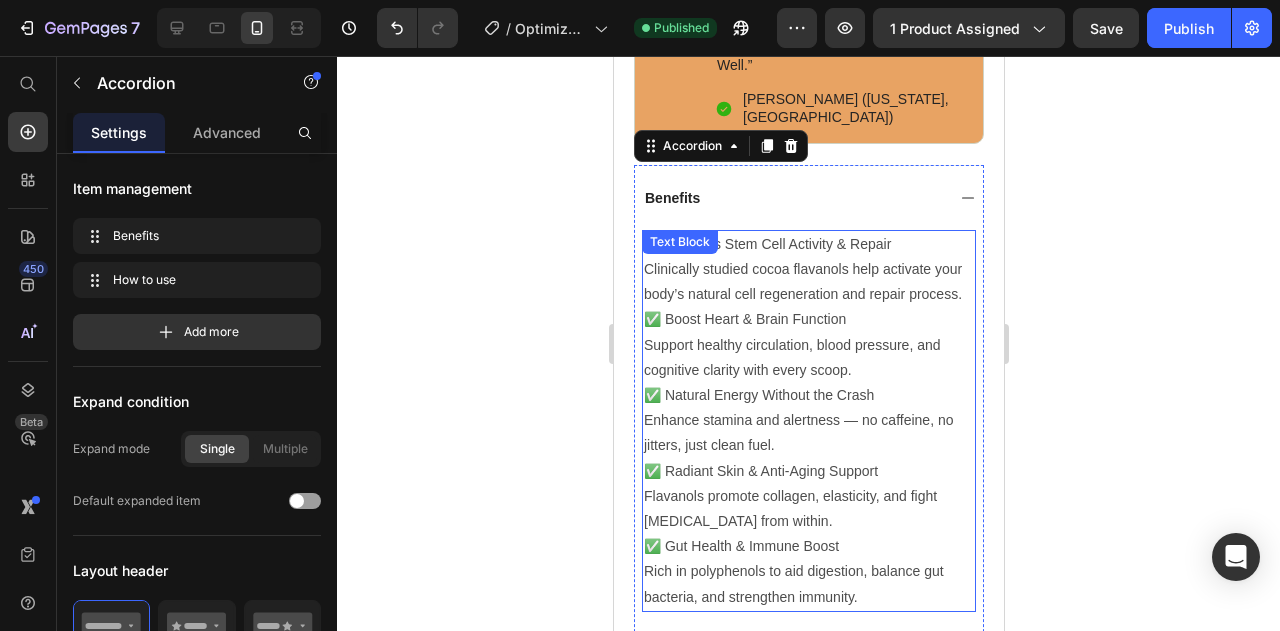 click on "✅ Supports Stem Cell Activity & Repair Clinically studied cocoa flavanols help activate your body’s natural cell regeneration and repair process." at bounding box center (808, 270) 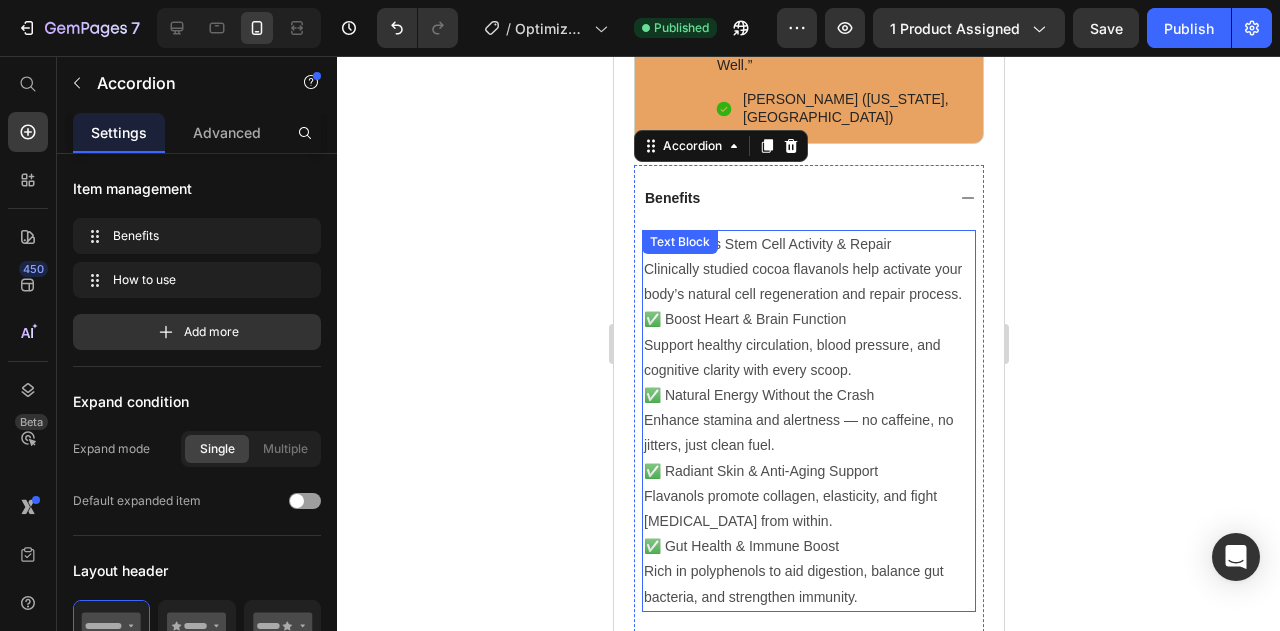 click on "✅ Supports Stem Cell Activity & Repair Clinically studied cocoa flavanols help activate your body’s natural cell regeneration and repair process." at bounding box center (808, 270) 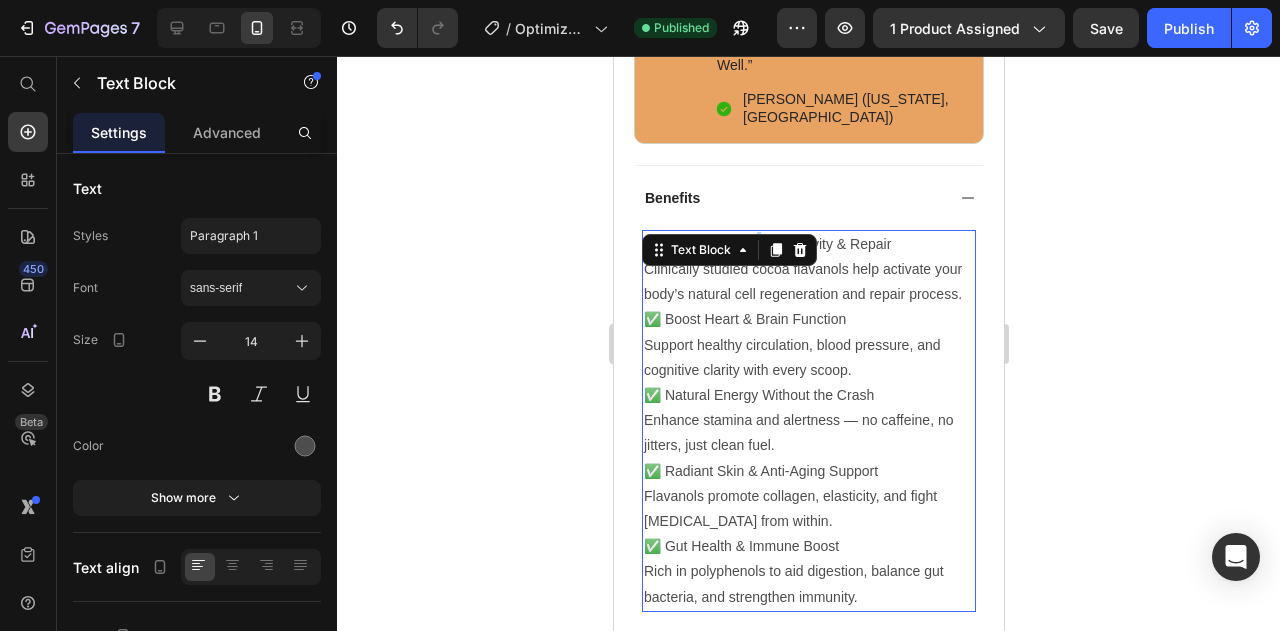 click on "Text Block" at bounding box center [728, 250] 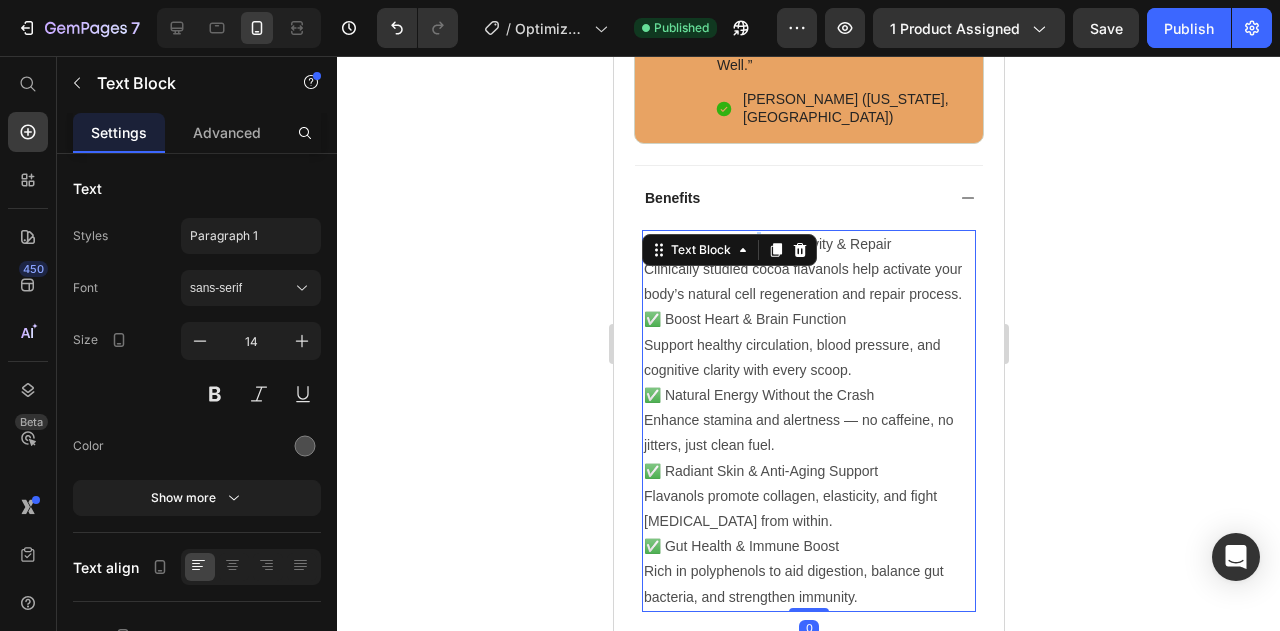 click on "✅ Supports Stem Cell Activity & Repair Clinically studied cocoa flavanols help activate your body’s natural cell regeneration and repair process." at bounding box center (808, 270) 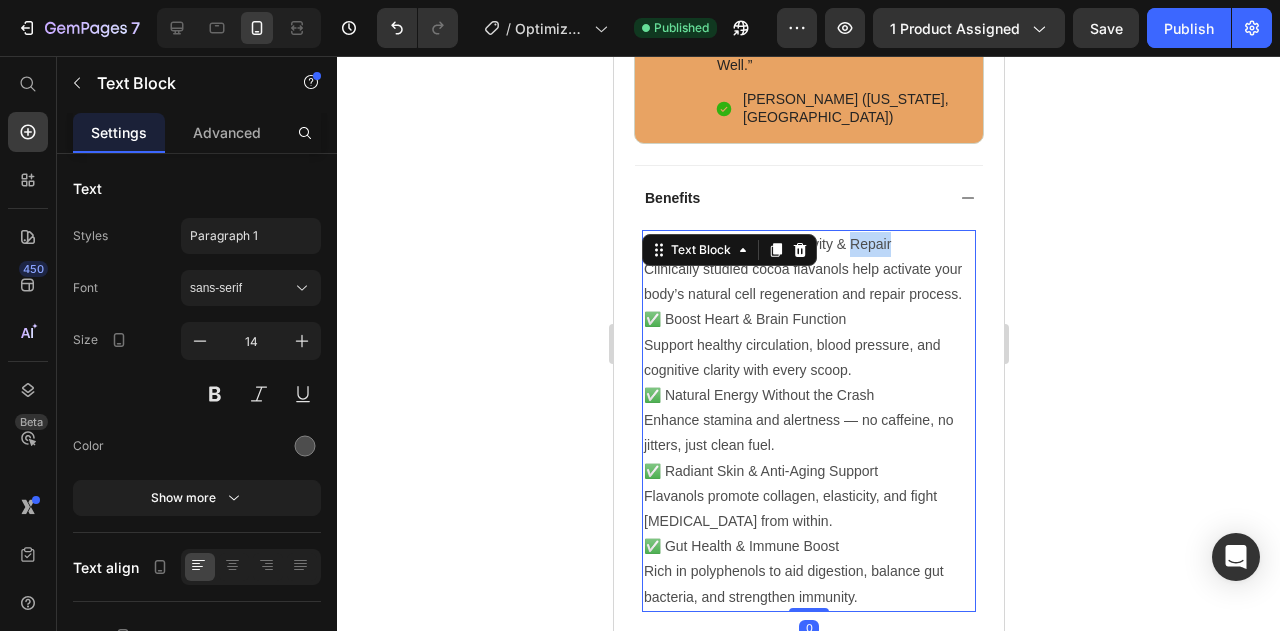 click on "✅ Supports Stem Cell Activity & Repair Clinically studied cocoa flavanols help activate your body’s natural cell regeneration and repair process." at bounding box center [808, 270] 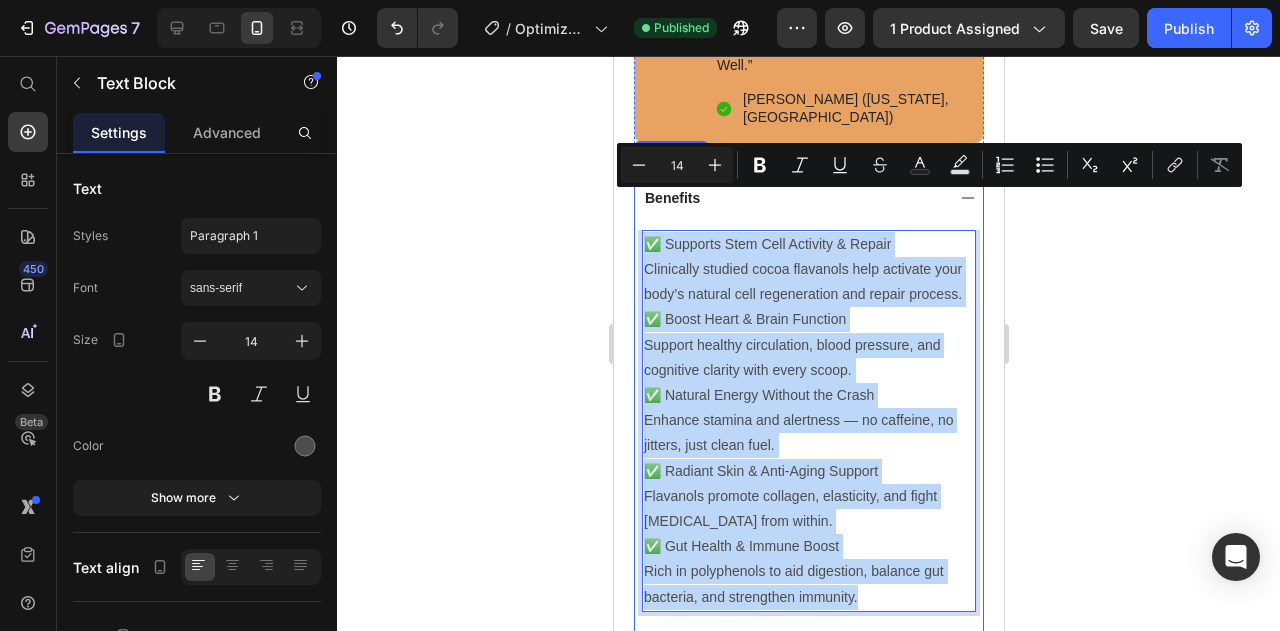 drag, startPoint x: 882, startPoint y: 205, endPoint x: 904, endPoint y: 615, distance: 410.5898 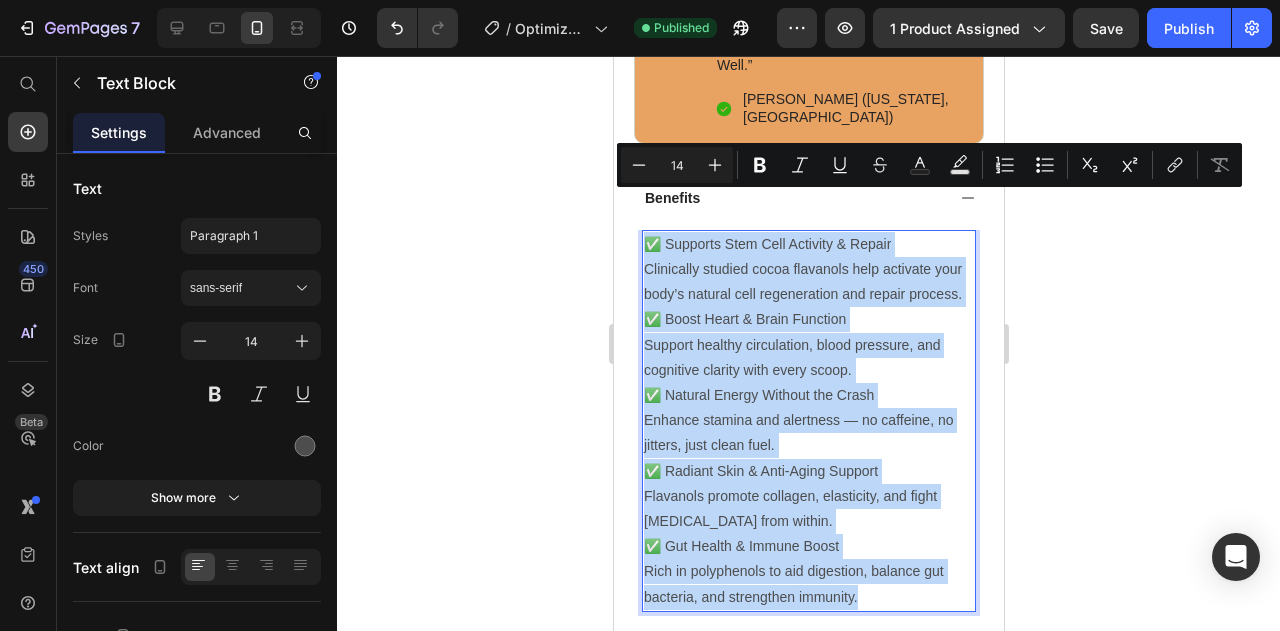 copy on "✅ Supports Stem Cell Activity & Repair Clinically studied cocoa flavanols help activate your body’s natural cell regeneration and repair process. ✅ Boost Heart & Brain Function Support healthy circulation, blood pressure, and cognitive clarity with every scoop. ✅ Natural Energy Without the Crash Enhance stamina and alertness — no caffeine, no jitters, just clean fuel. ✅ Radiant Skin & Anti-Aging Support Flavanols promote collagen, elasticity, and fight oxidative stress from within. ✅ Gut Health & Immune Boost Rich in polyphenols to aid digestion, balance gut bacteria, and strengthen immunity." 